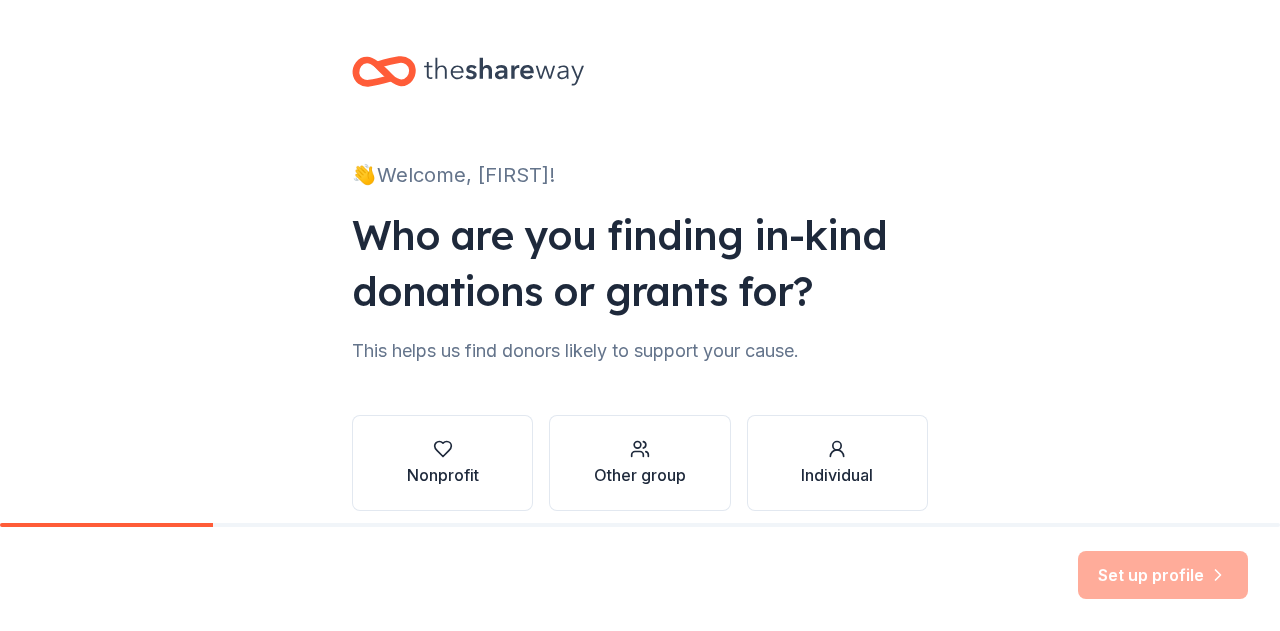scroll, scrollTop: 0, scrollLeft: 0, axis: both 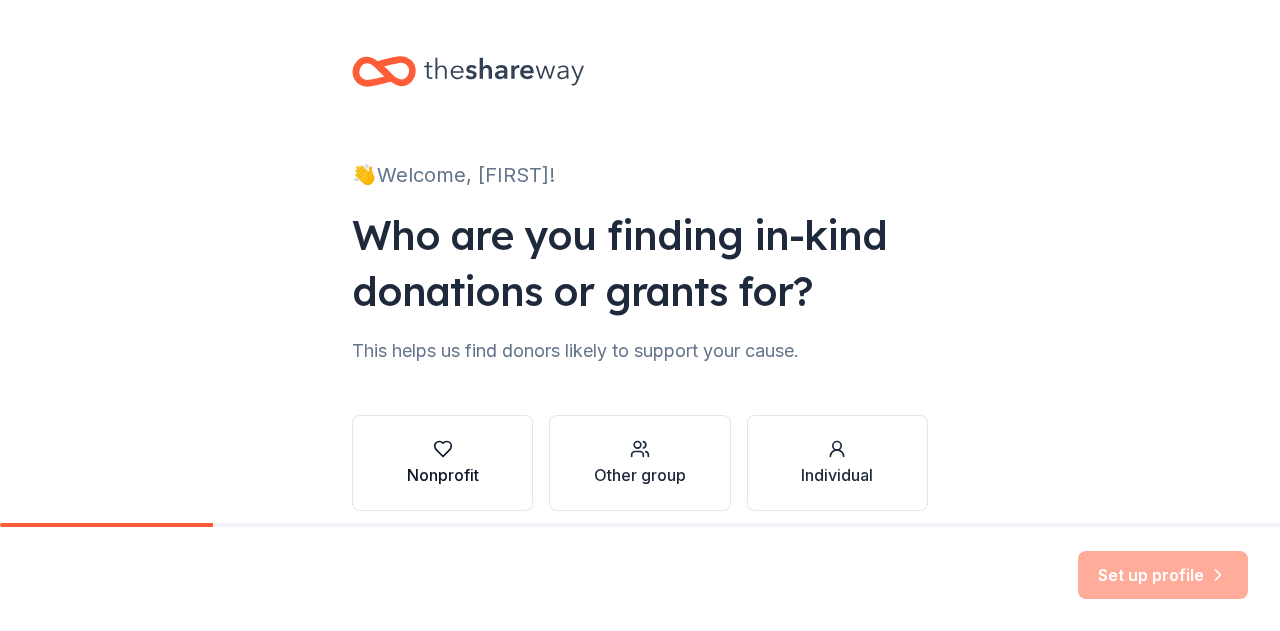 click on "Nonprofit" at bounding box center [443, 475] 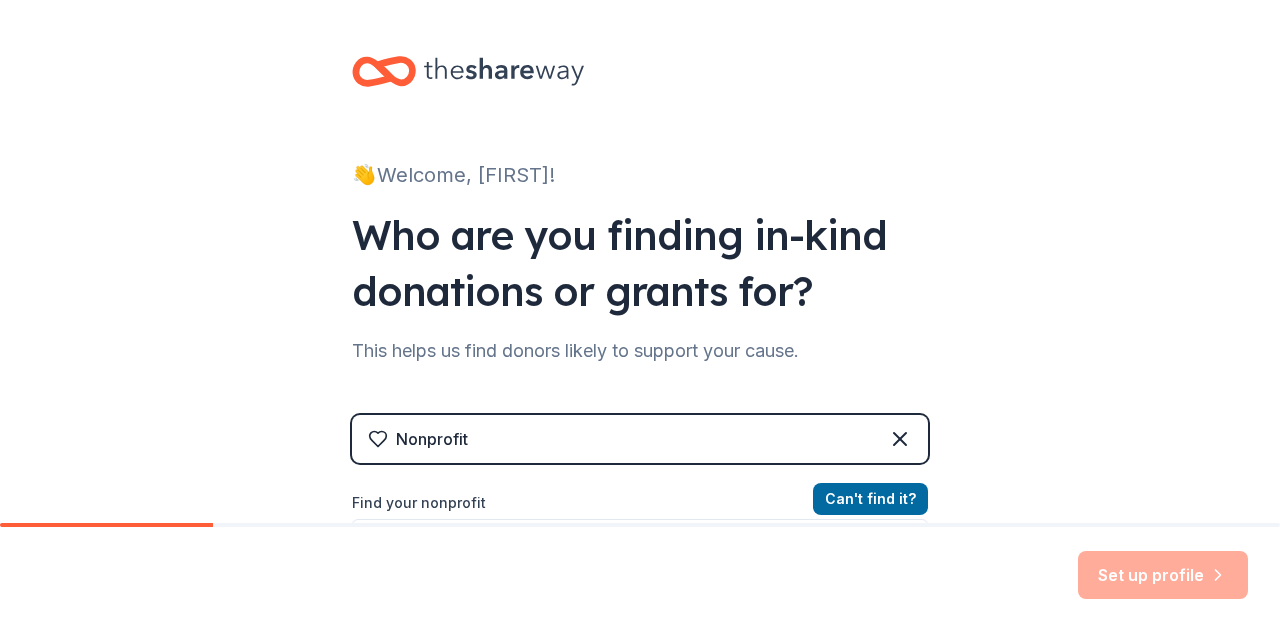 click on "Nonprofit" at bounding box center (640, 439) 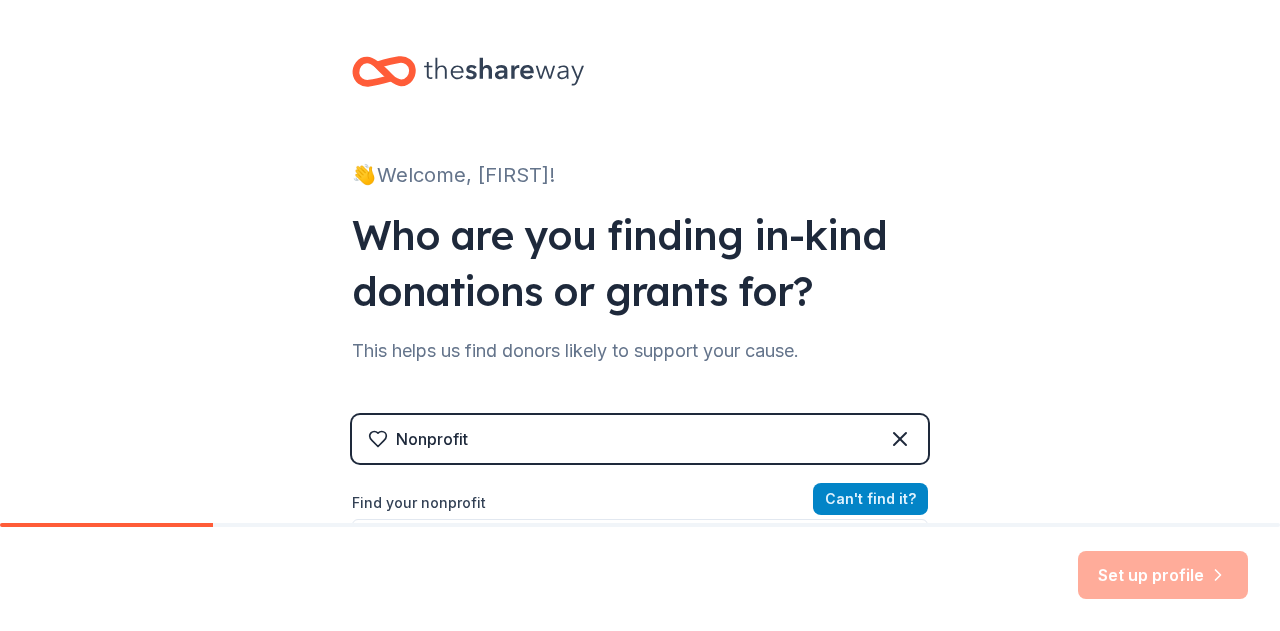 click on "Can ' t find it?" at bounding box center (870, 499) 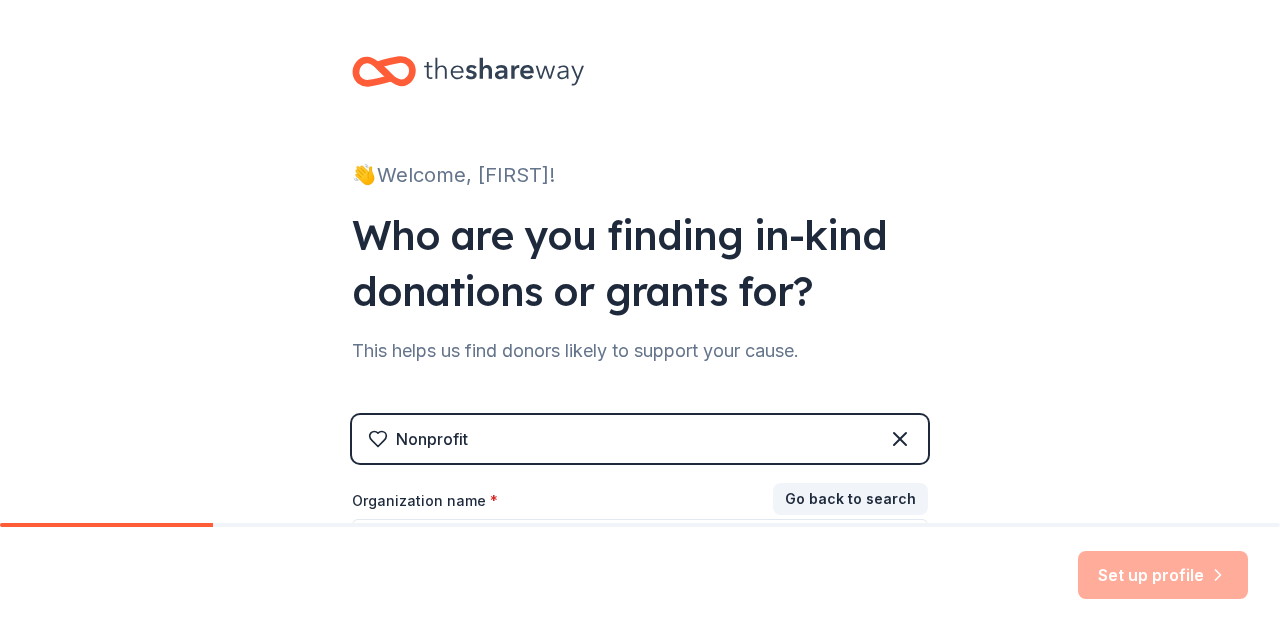 click on "Nonprofit Go back to search Organization name * EIN * ZIP code * Don ' t have an EIN? Register under other group." at bounding box center (640, 571) 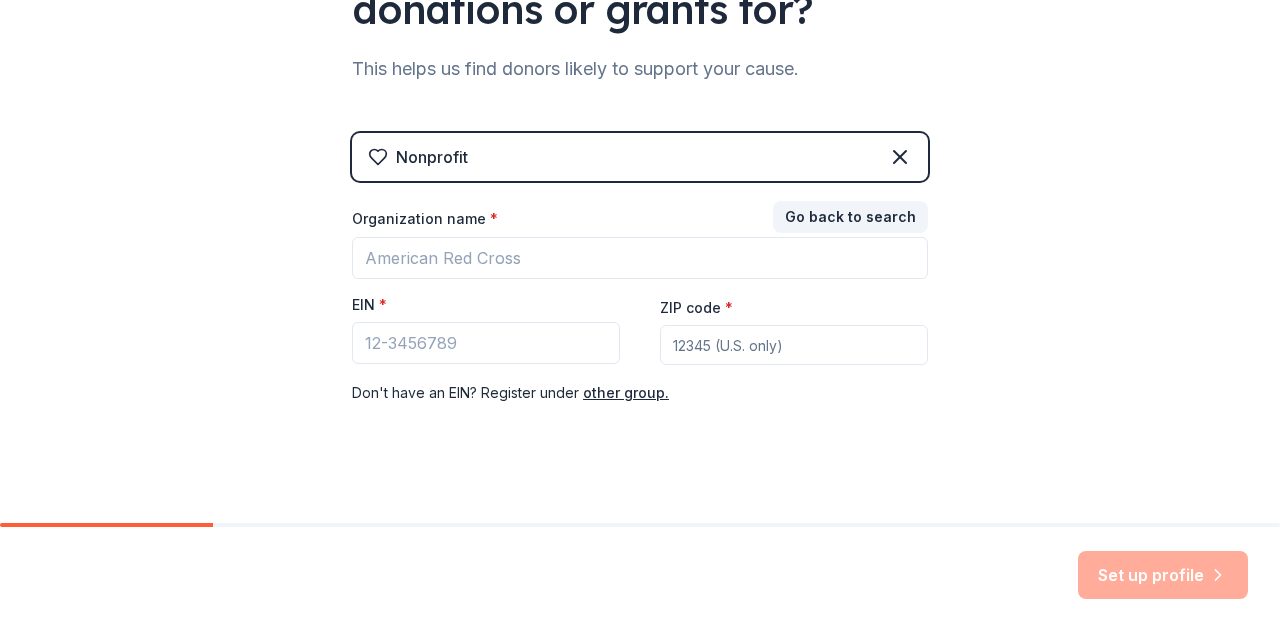 scroll, scrollTop: 298, scrollLeft: 0, axis: vertical 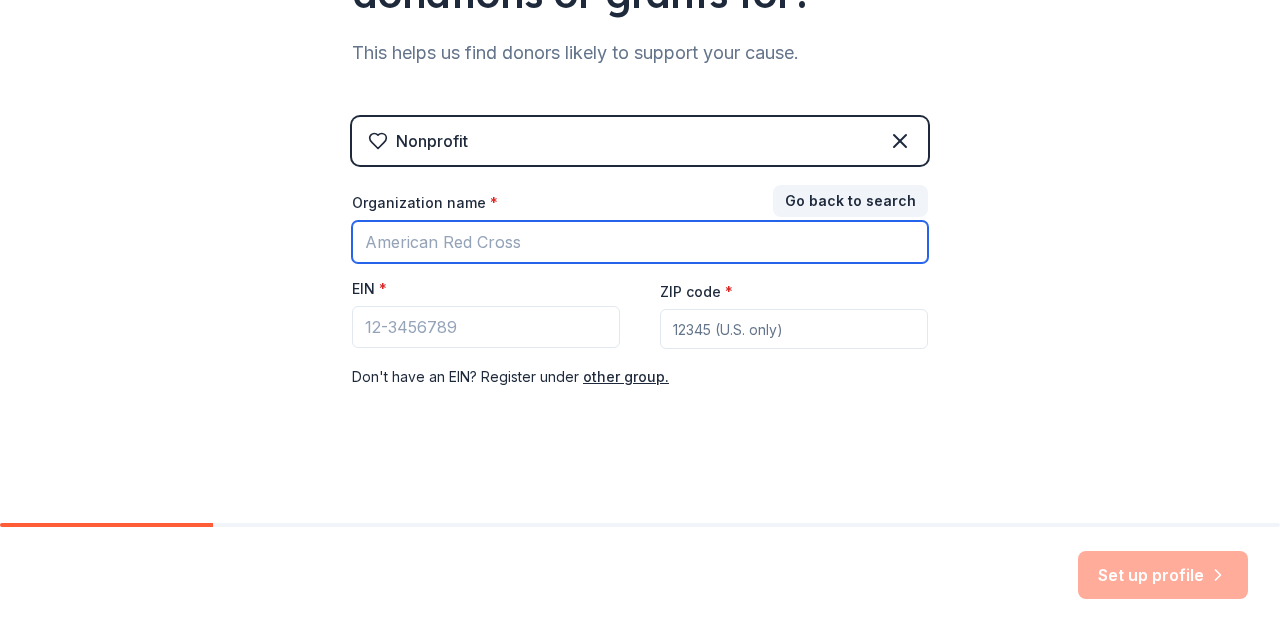 click on "Organization name *" at bounding box center (640, 242) 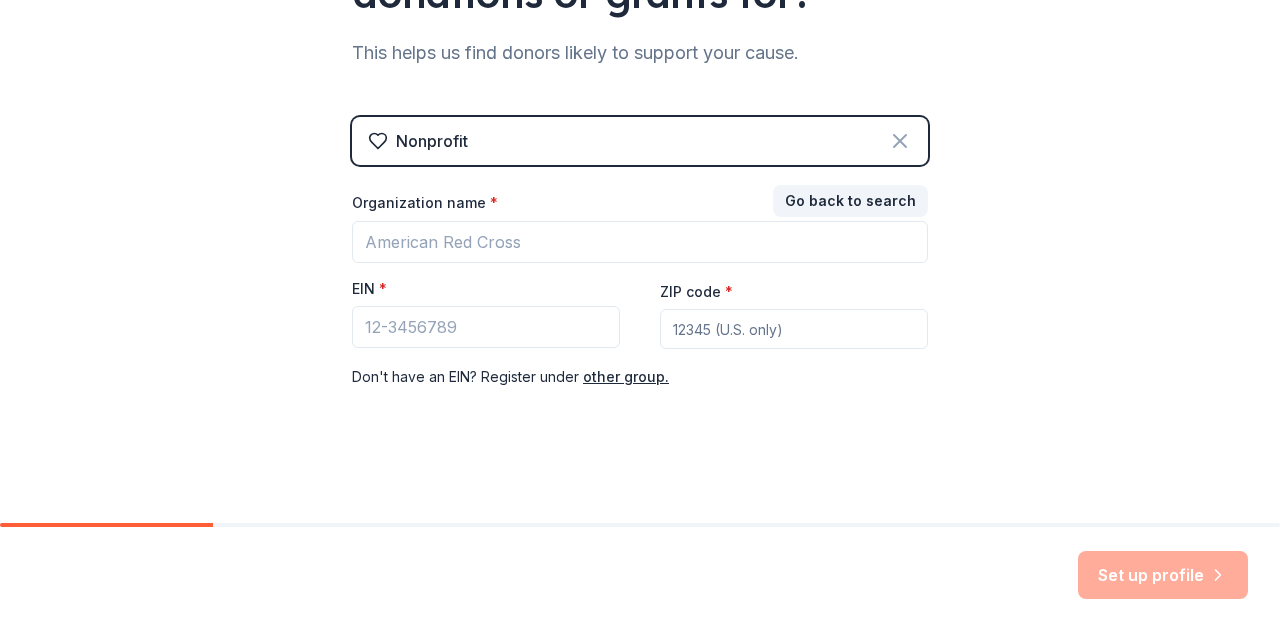 click 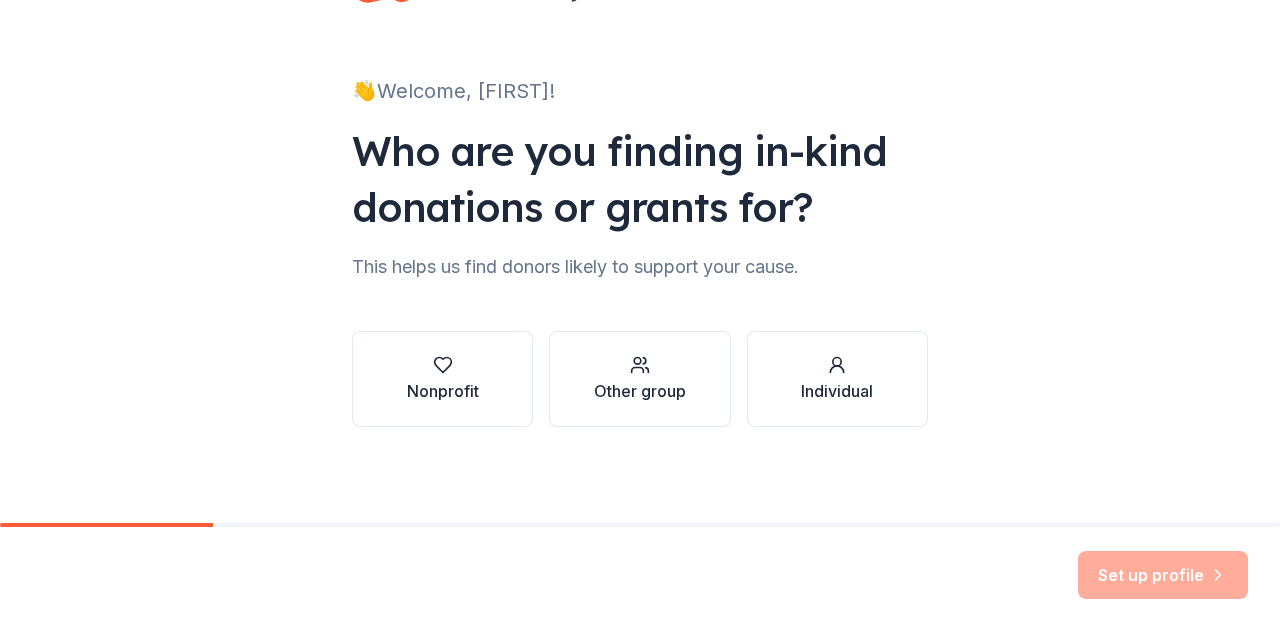 scroll, scrollTop: 84, scrollLeft: 0, axis: vertical 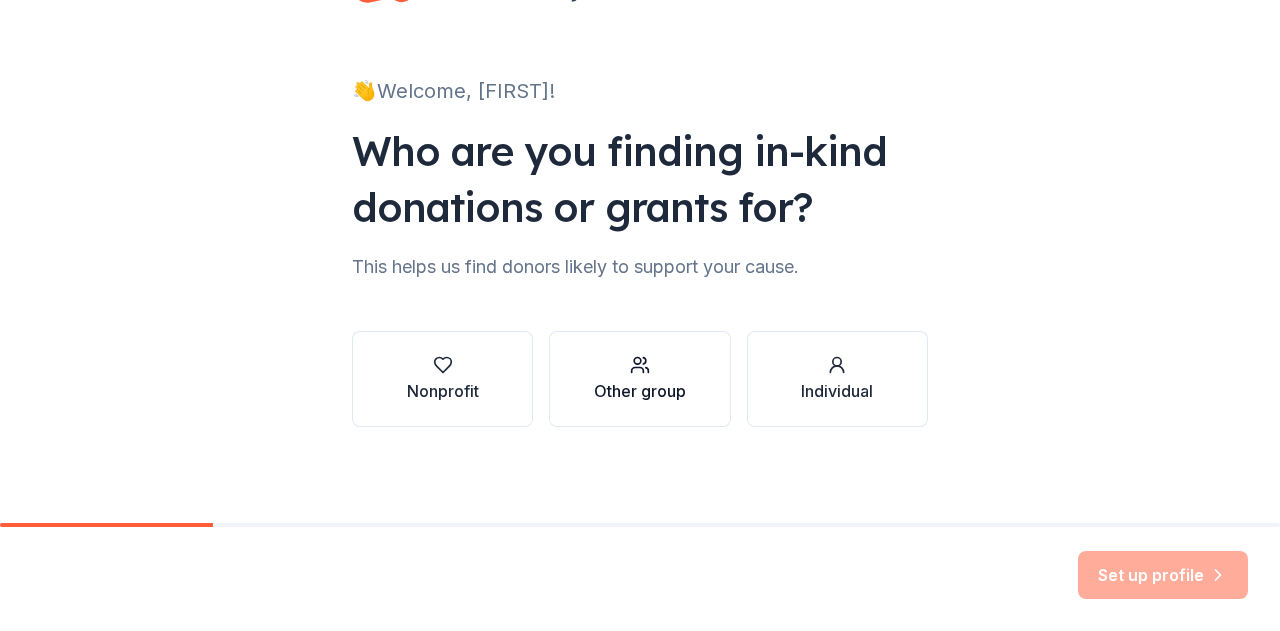click at bounding box center (640, 365) 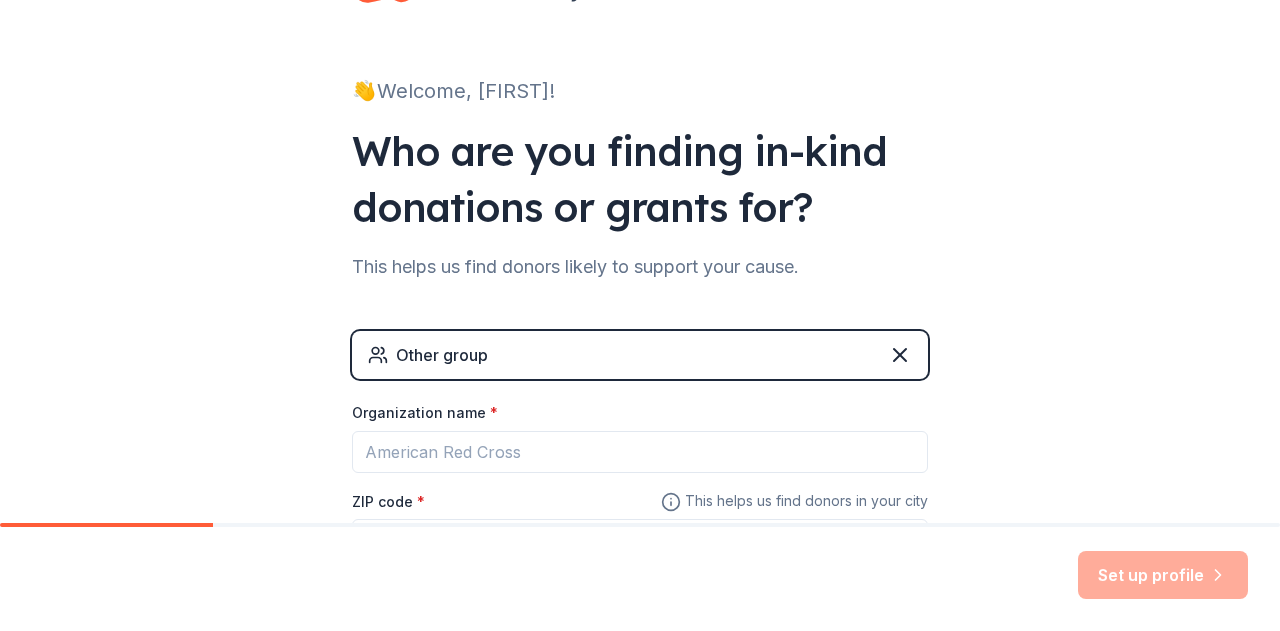 scroll, scrollTop: 254, scrollLeft: 0, axis: vertical 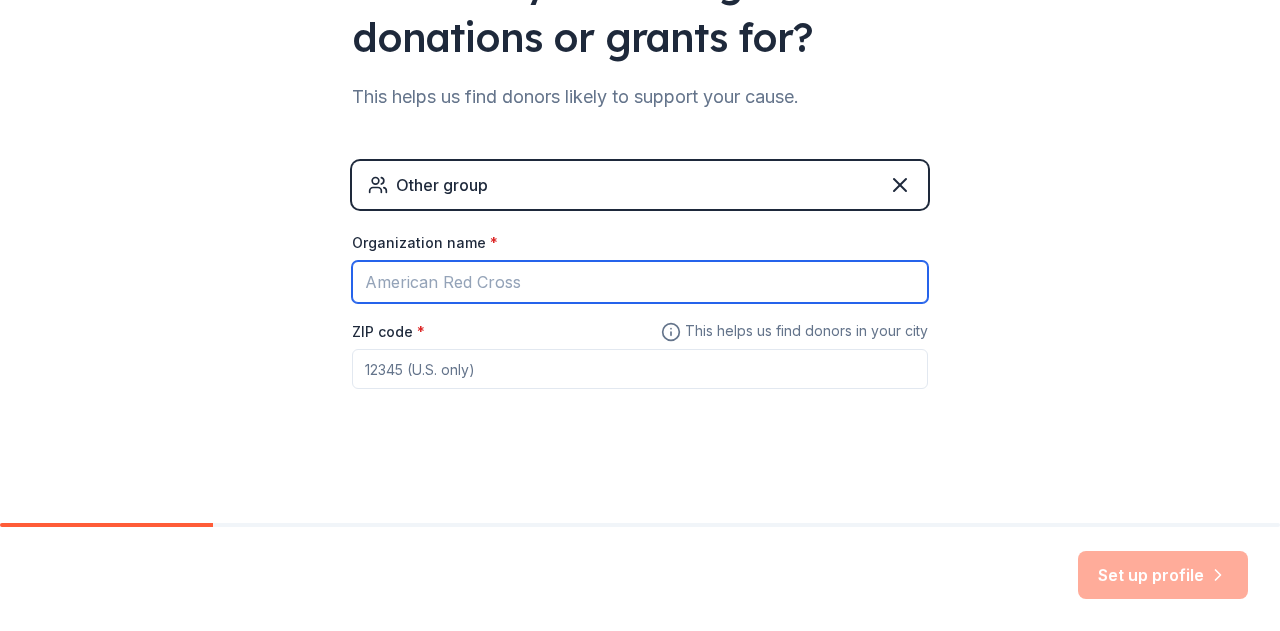 click on "Organization name *" at bounding box center (640, 282) 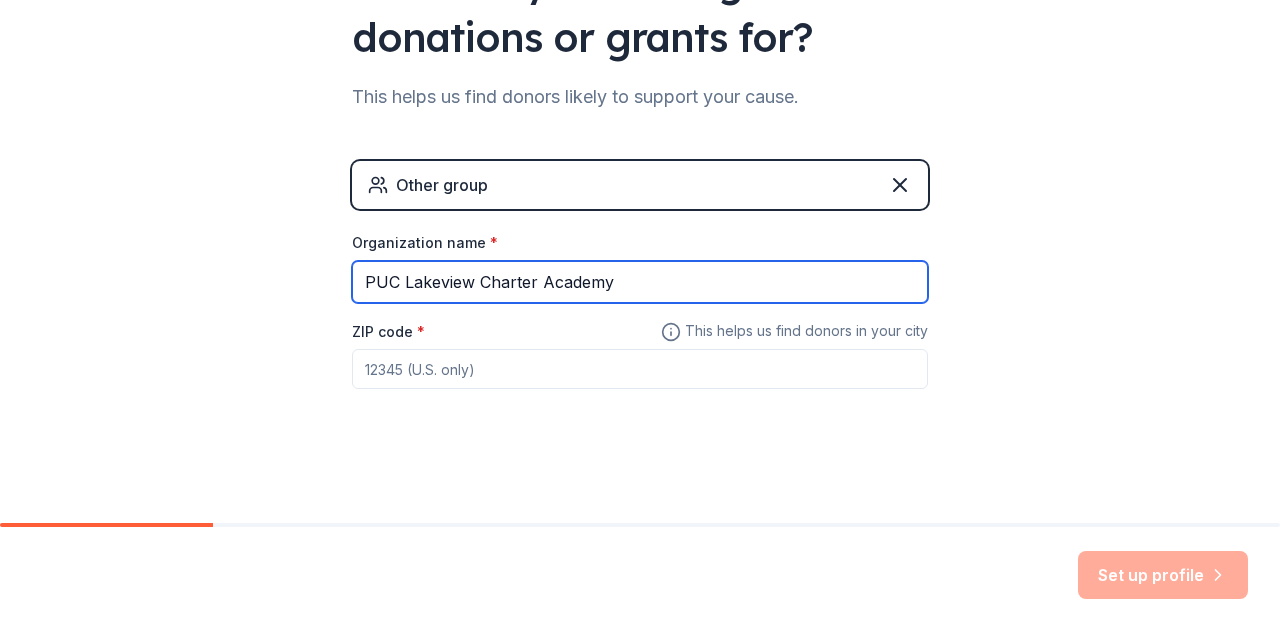 type on "[ORGANIZATION_NAME]" 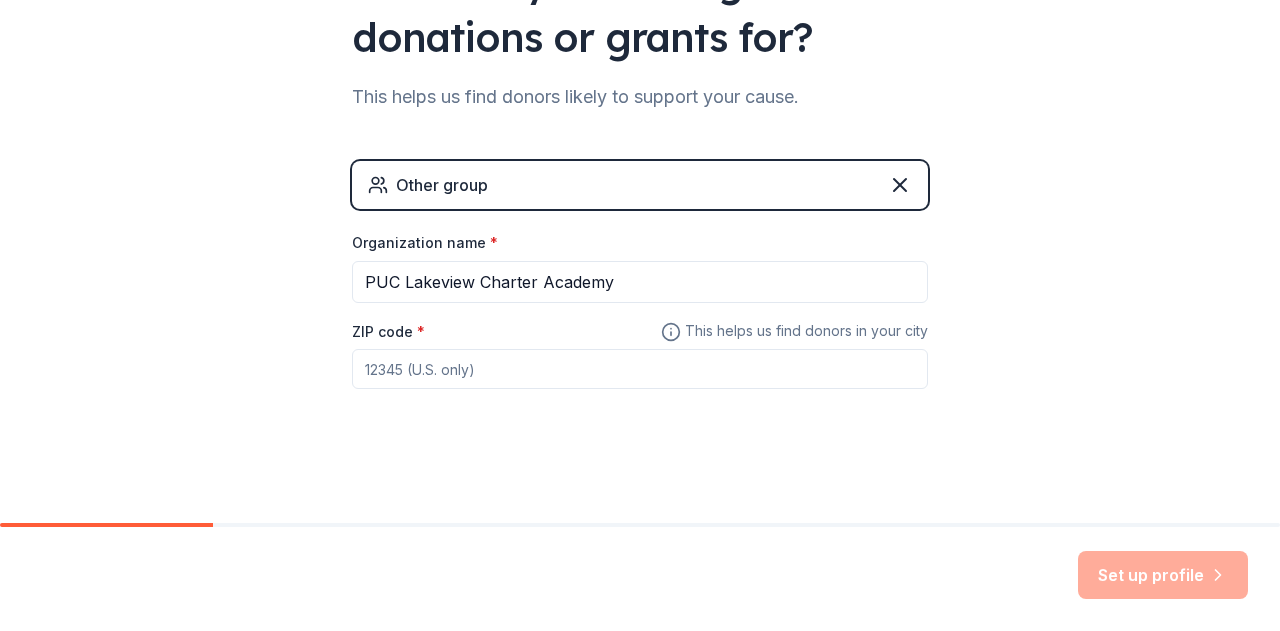 click on "ZIP code *" at bounding box center [640, 369] 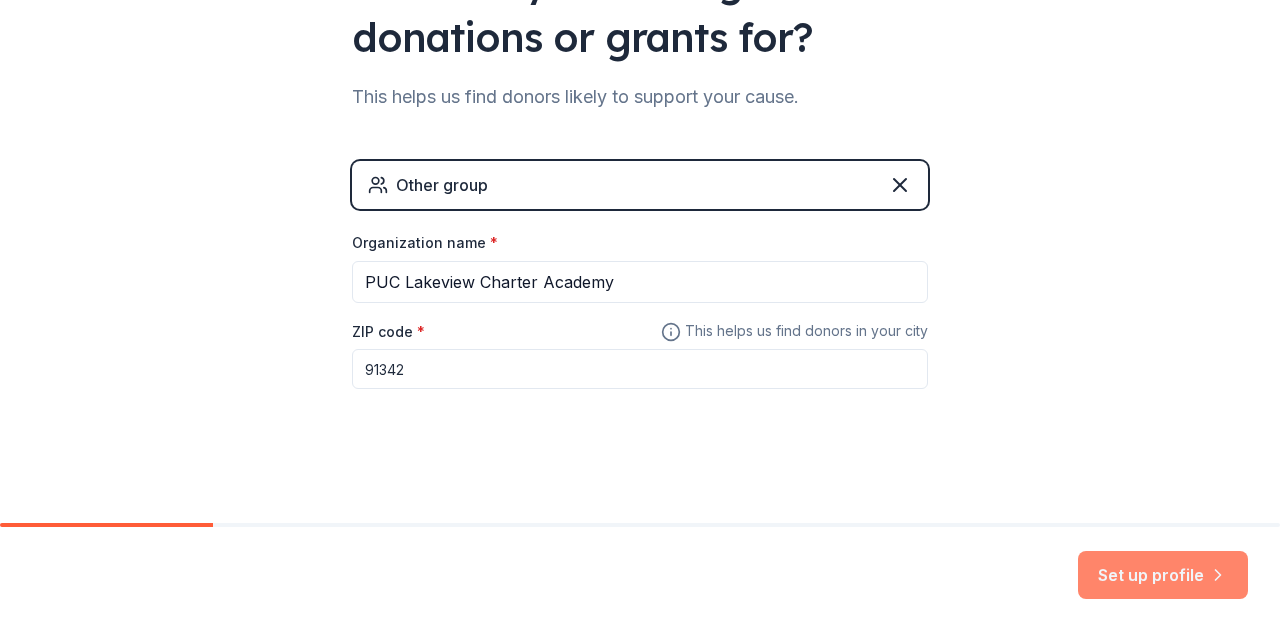 type on "[ZIP]" 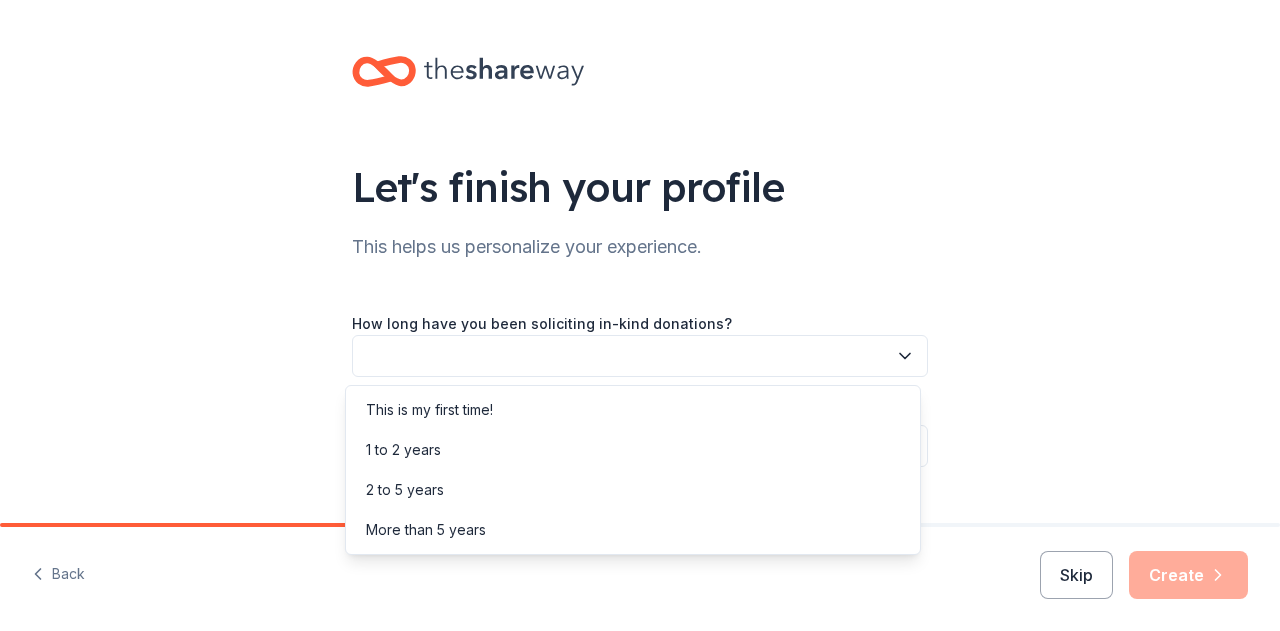 click at bounding box center (640, 356) 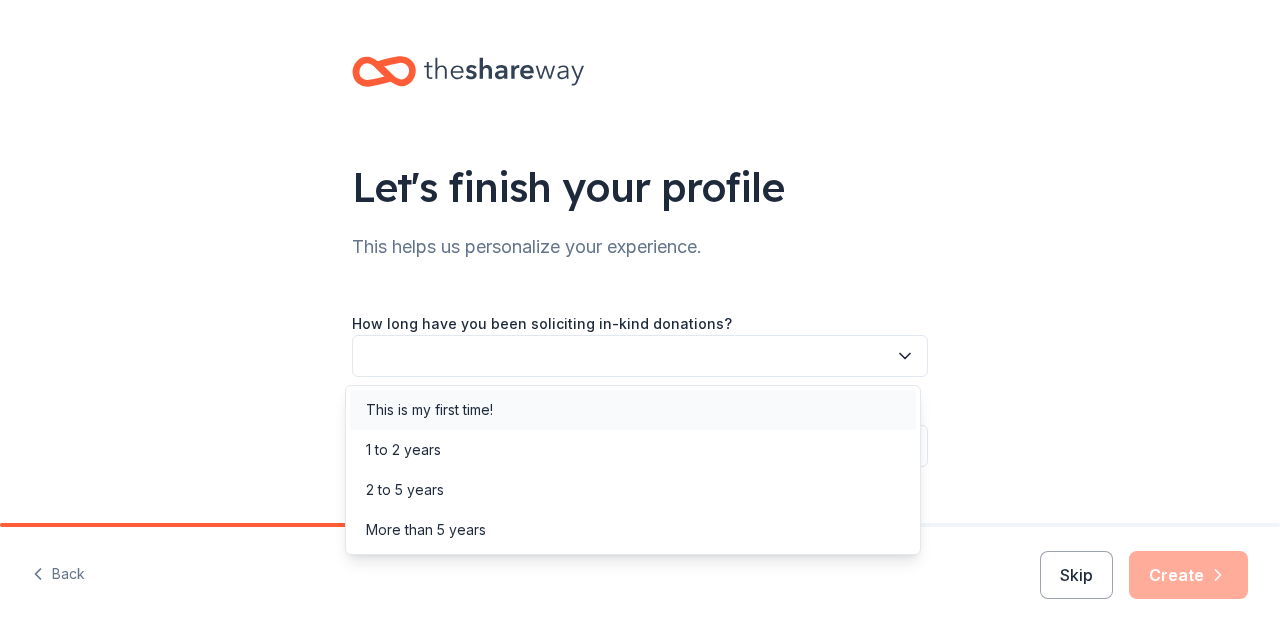 click on "This is my first time!" at bounding box center (429, 410) 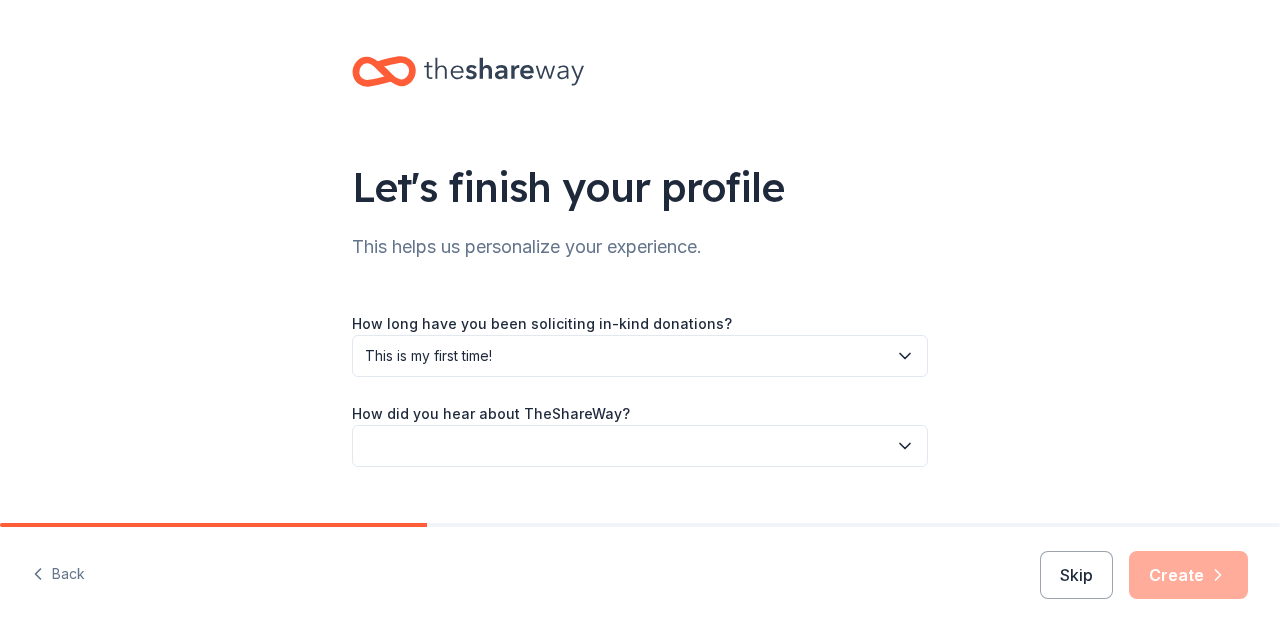 click at bounding box center [640, 446] 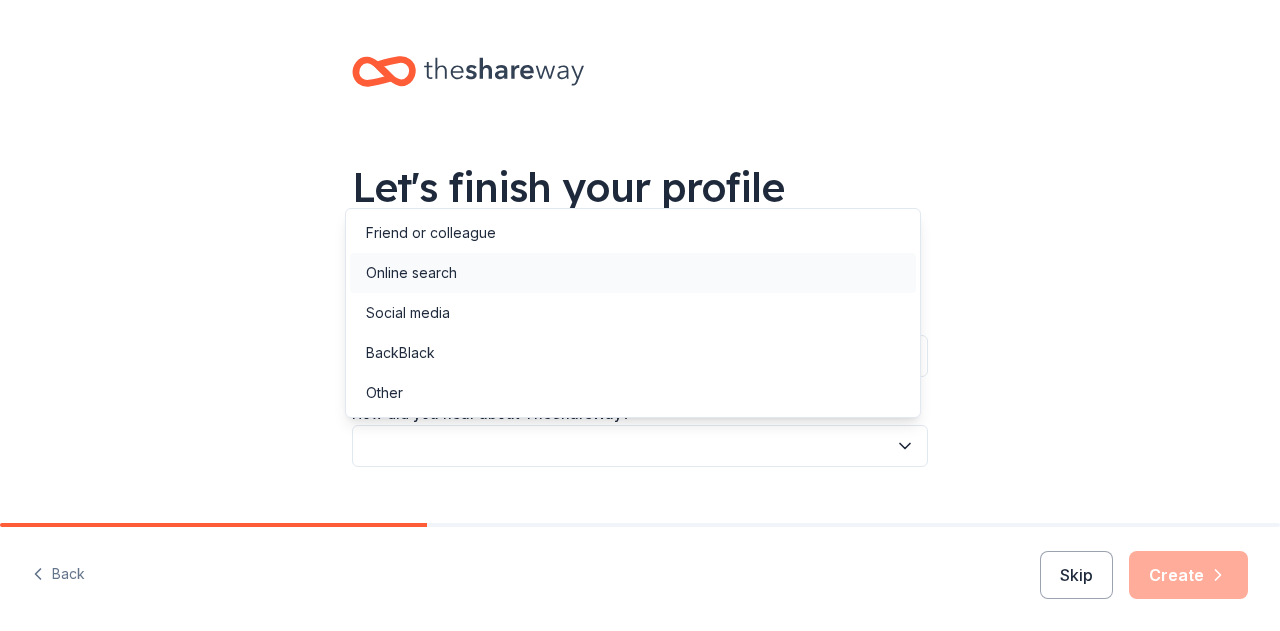 click on "Online search" at bounding box center [633, 273] 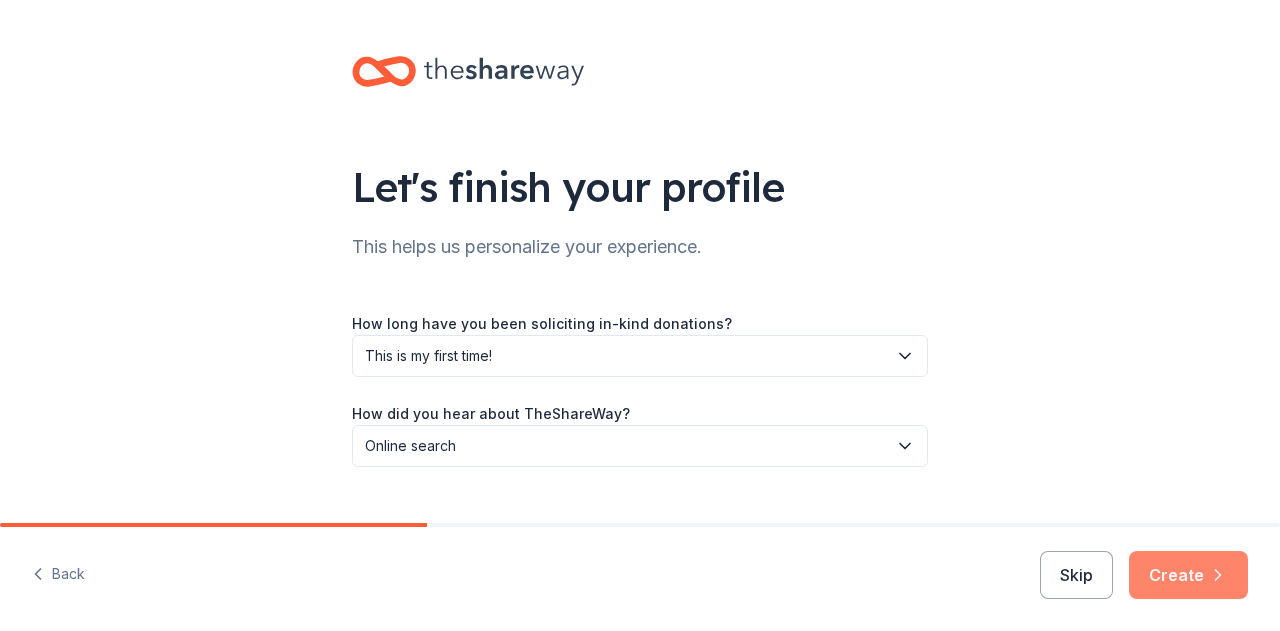 click 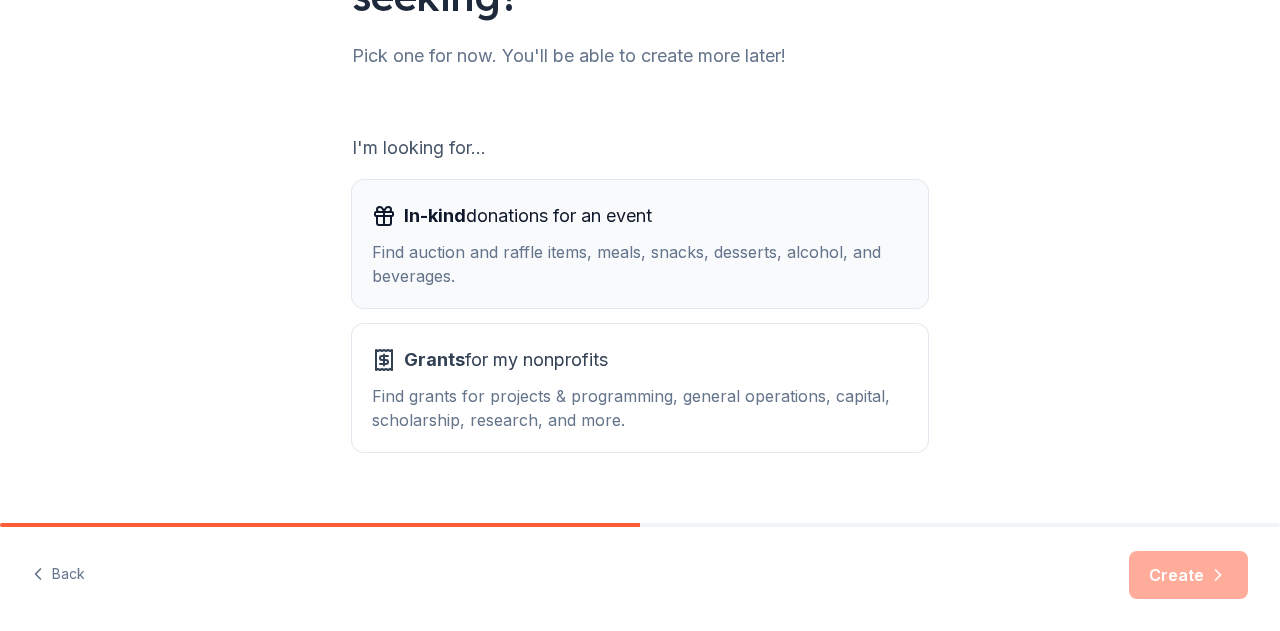 scroll, scrollTop: 248, scrollLeft: 0, axis: vertical 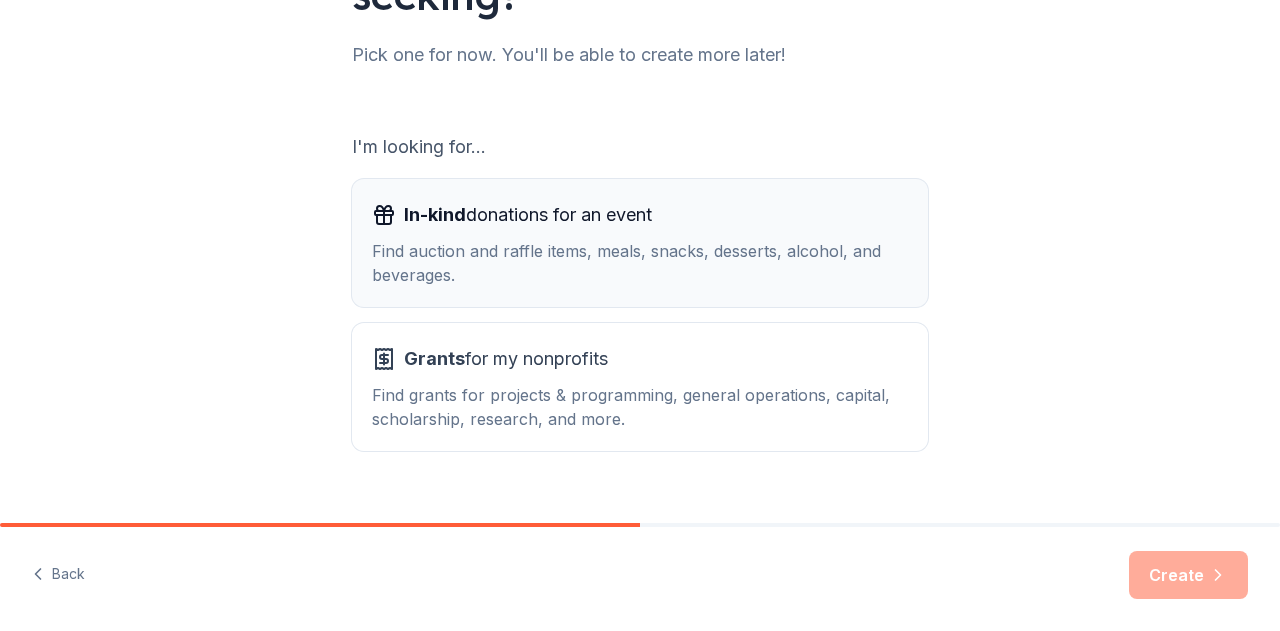 click on "Find auction and raffle items, meals, snacks, desserts, alcohol, and beverages." at bounding box center (640, 263) 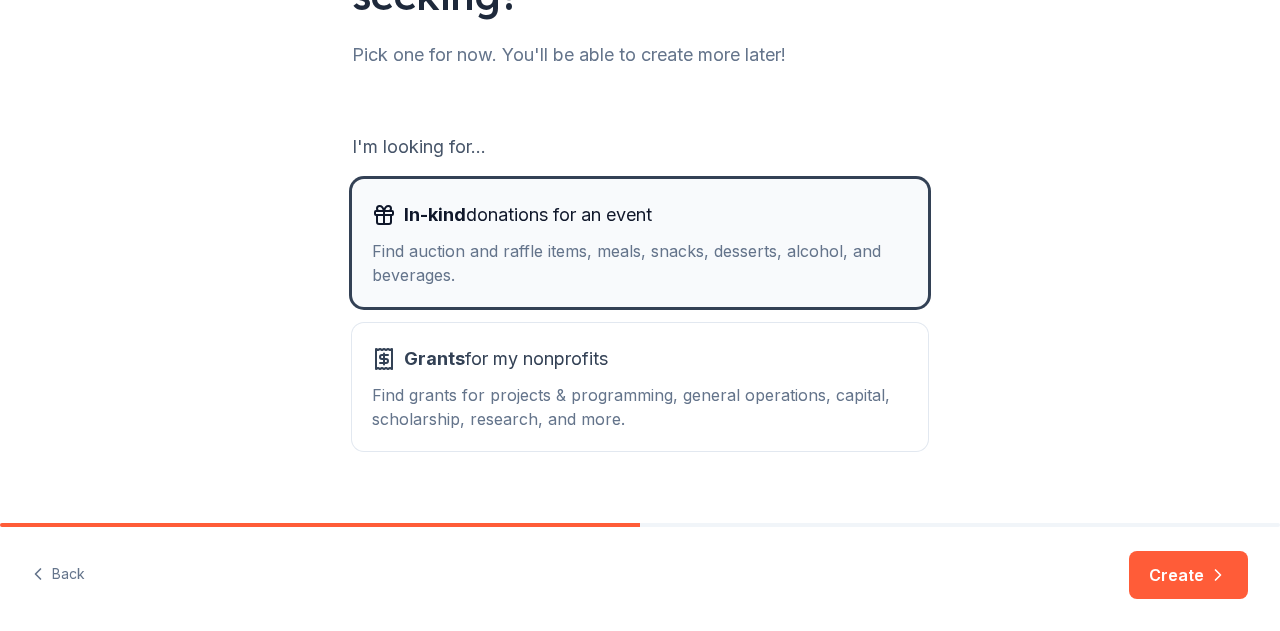 click on "Find auction and raffle items, meals, snacks, desserts, alcohol, and beverages." at bounding box center [640, 263] 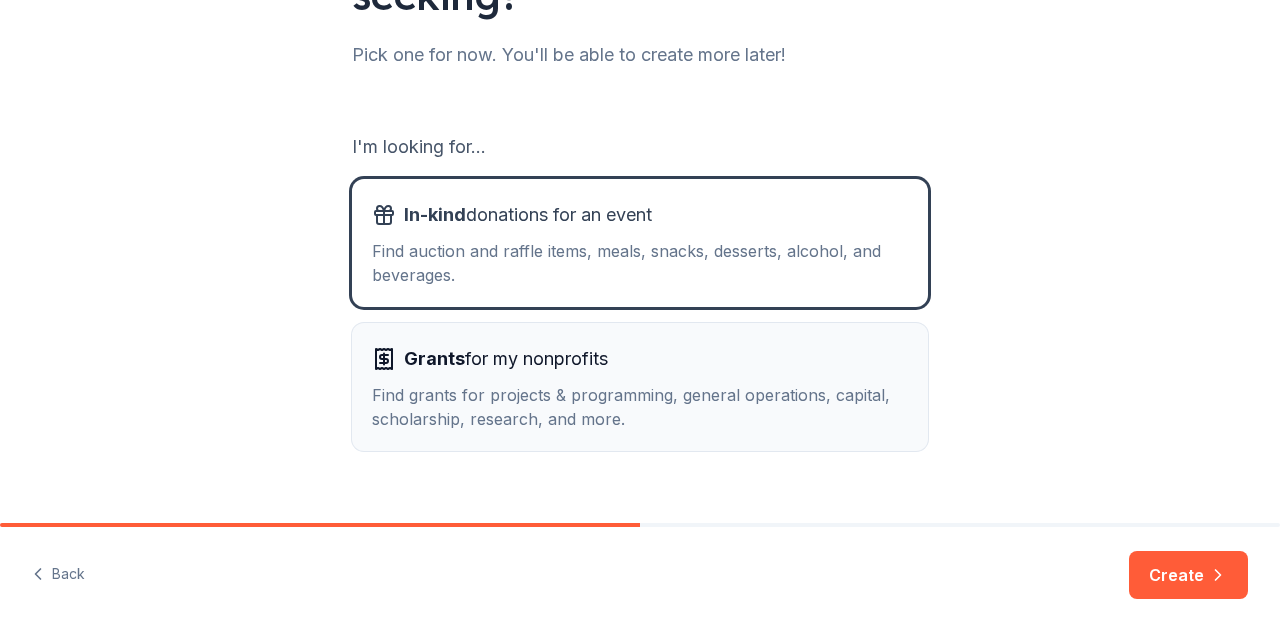 click on "Find grants for projects & programming, general operations, capital, scholarship, research, and more." at bounding box center (640, 407) 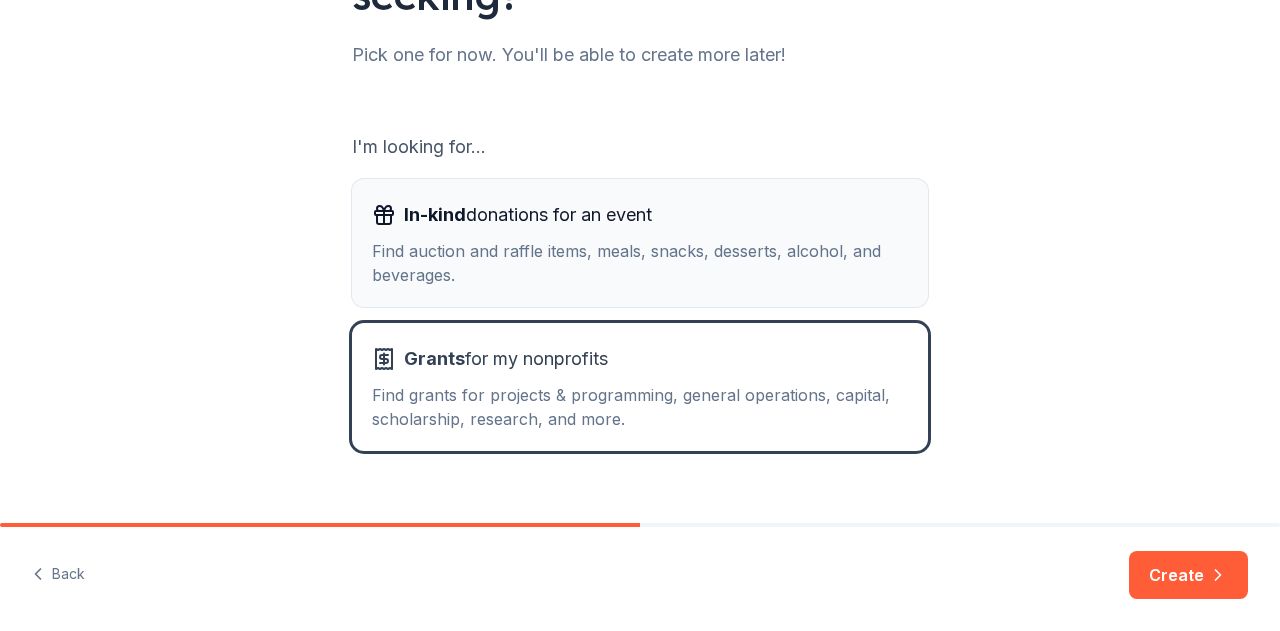 click on "In-kind  donations for an event Find auction and raffle items, meals, snacks, desserts, alcohol, and beverages." at bounding box center [640, 243] 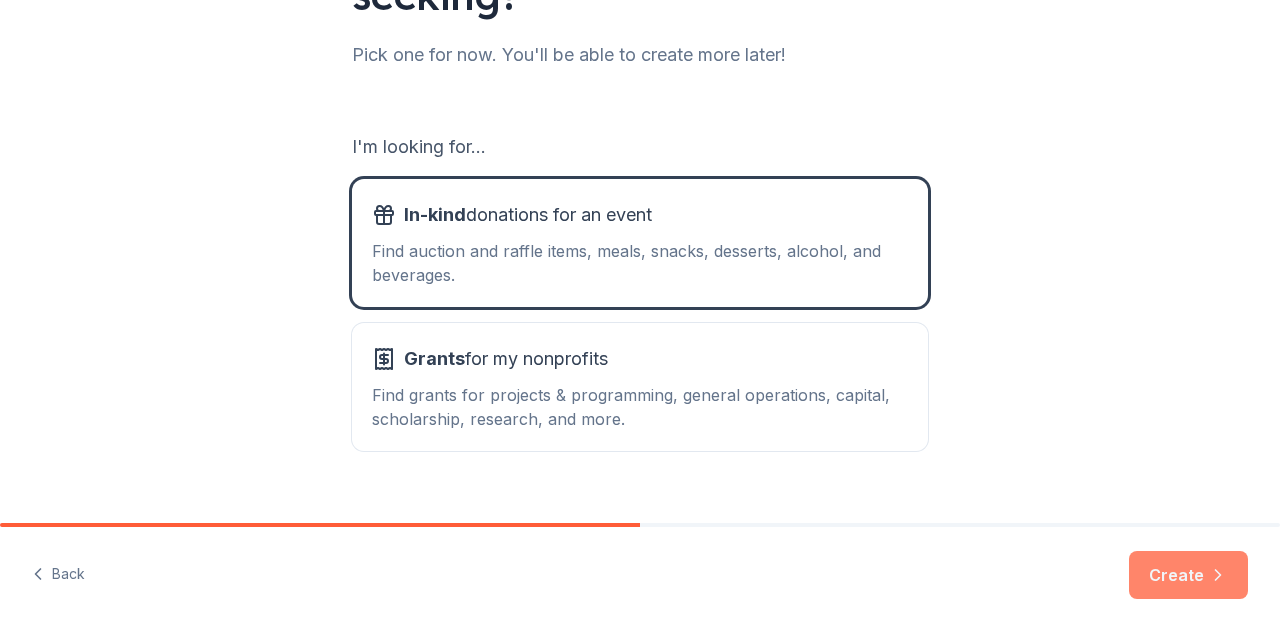 click on "Create" at bounding box center (1188, 575) 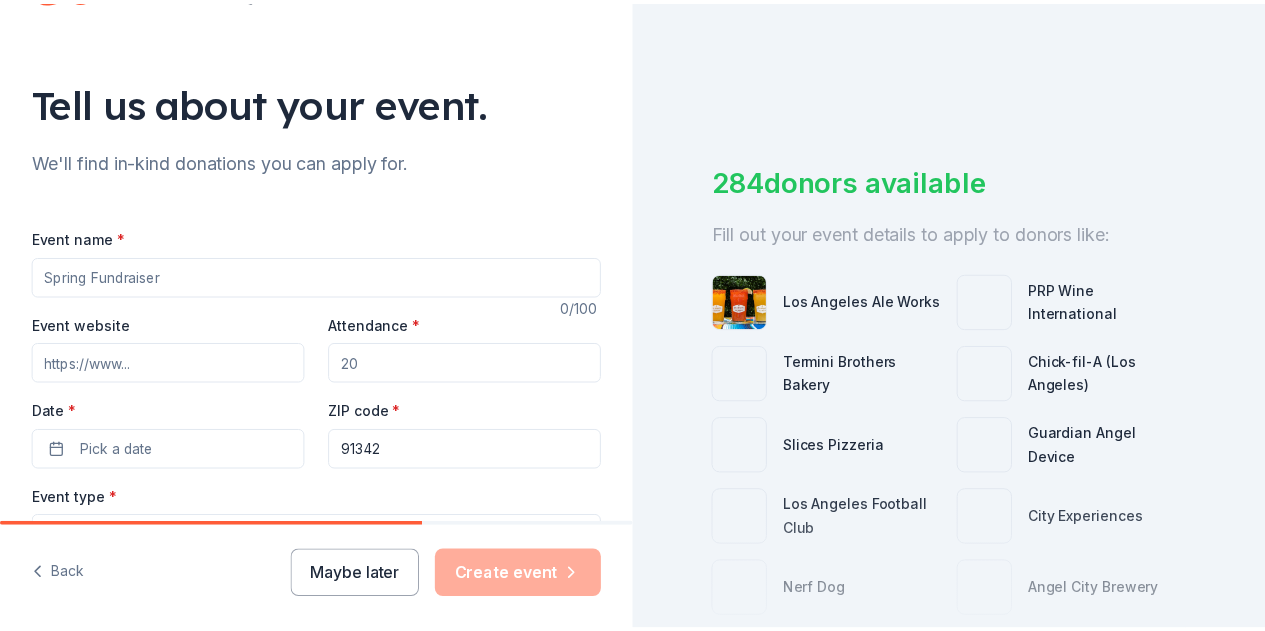 scroll, scrollTop: 89, scrollLeft: 0, axis: vertical 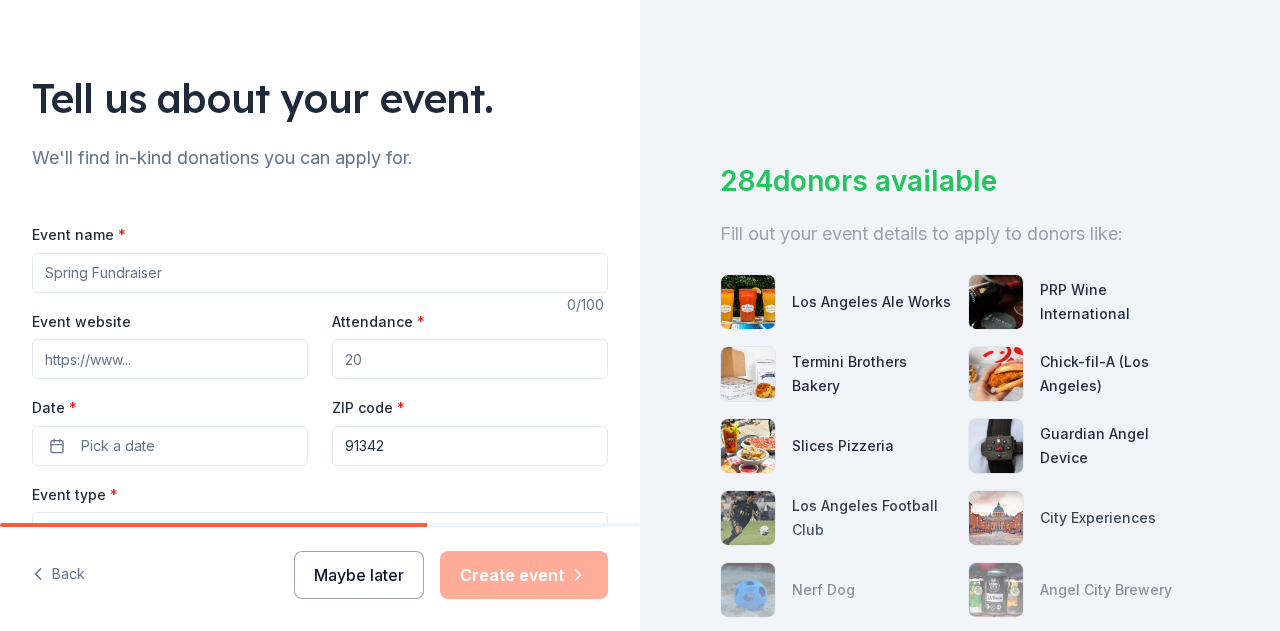click on "Maybe later" at bounding box center (359, 575) 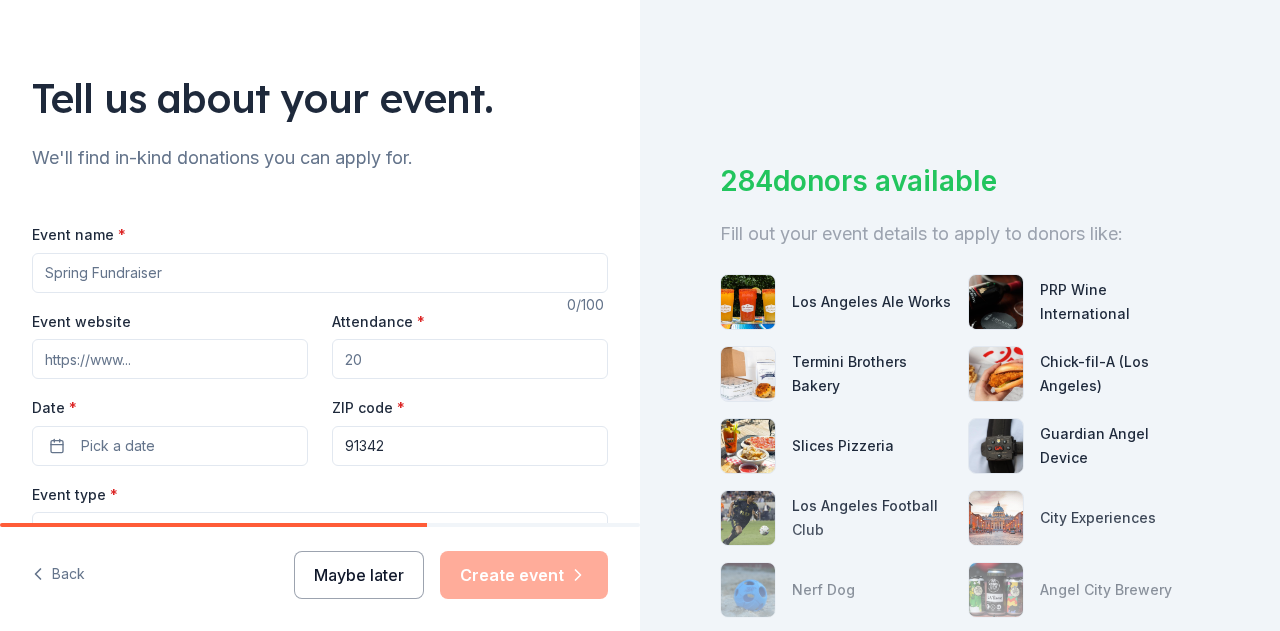 click on "Maybe later" at bounding box center (359, 575) 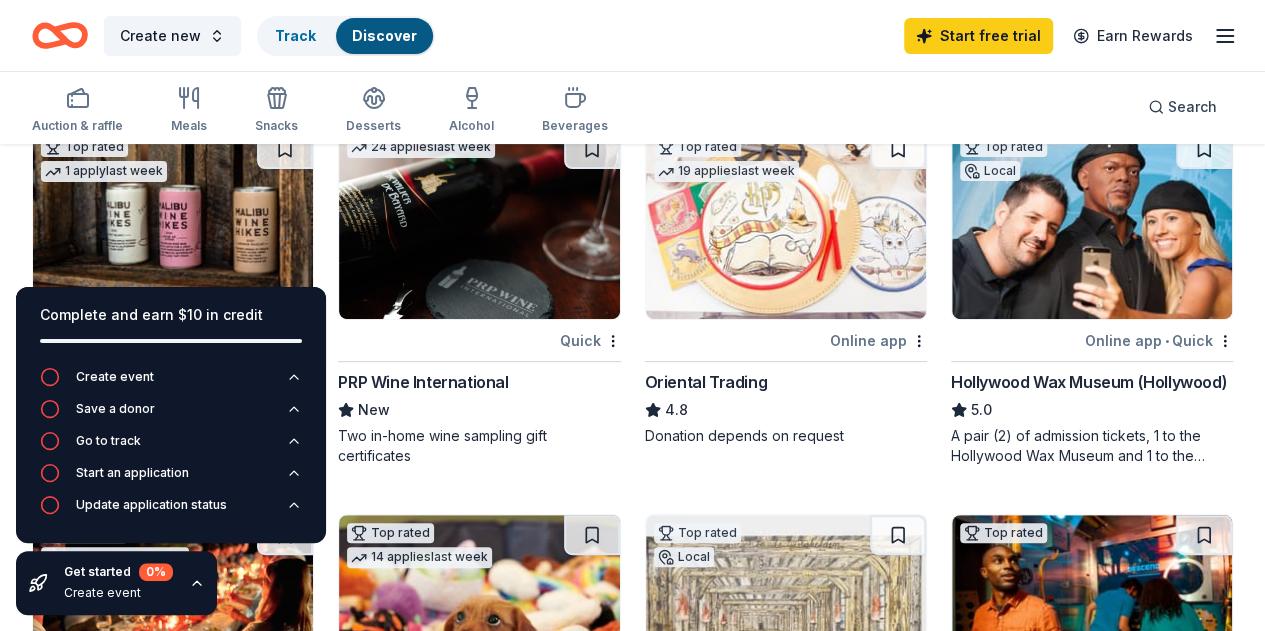 scroll, scrollTop: 0, scrollLeft: 0, axis: both 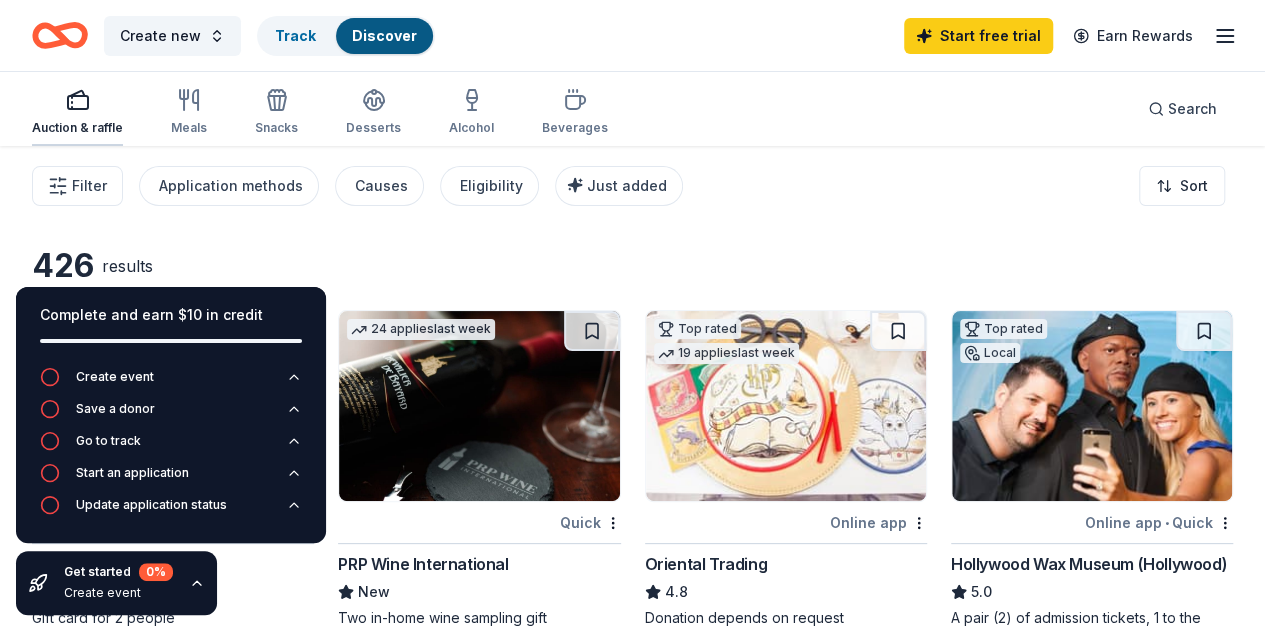 click 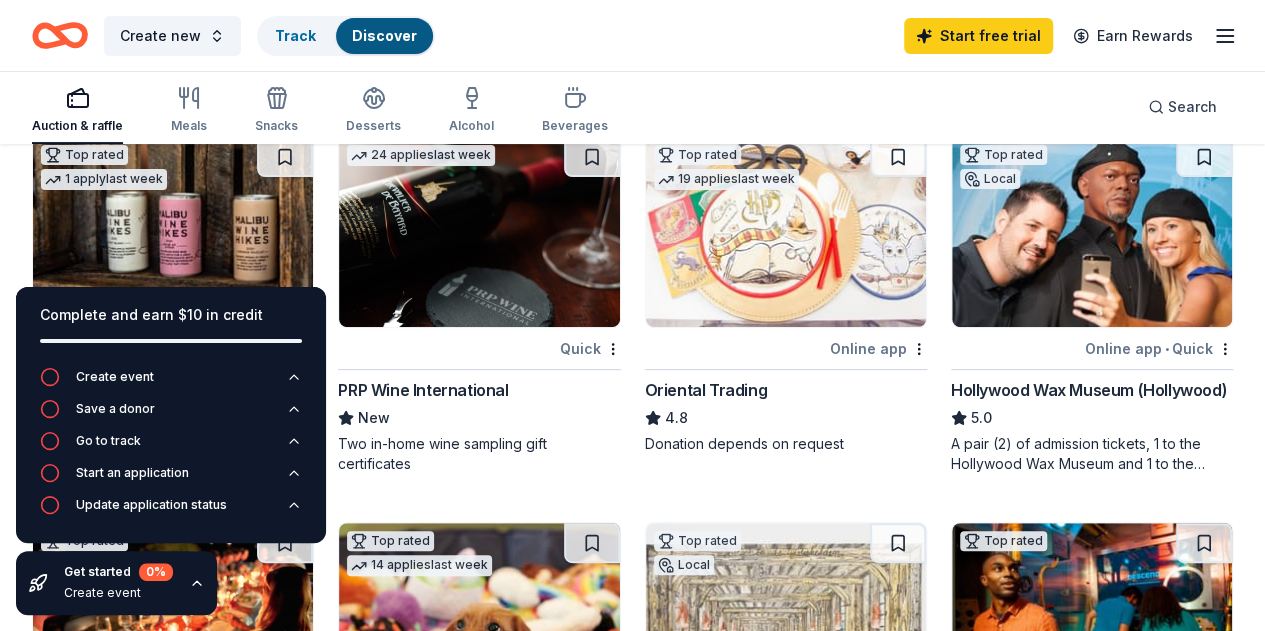 scroll, scrollTop: 176, scrollLeft: 0, axis: vertical 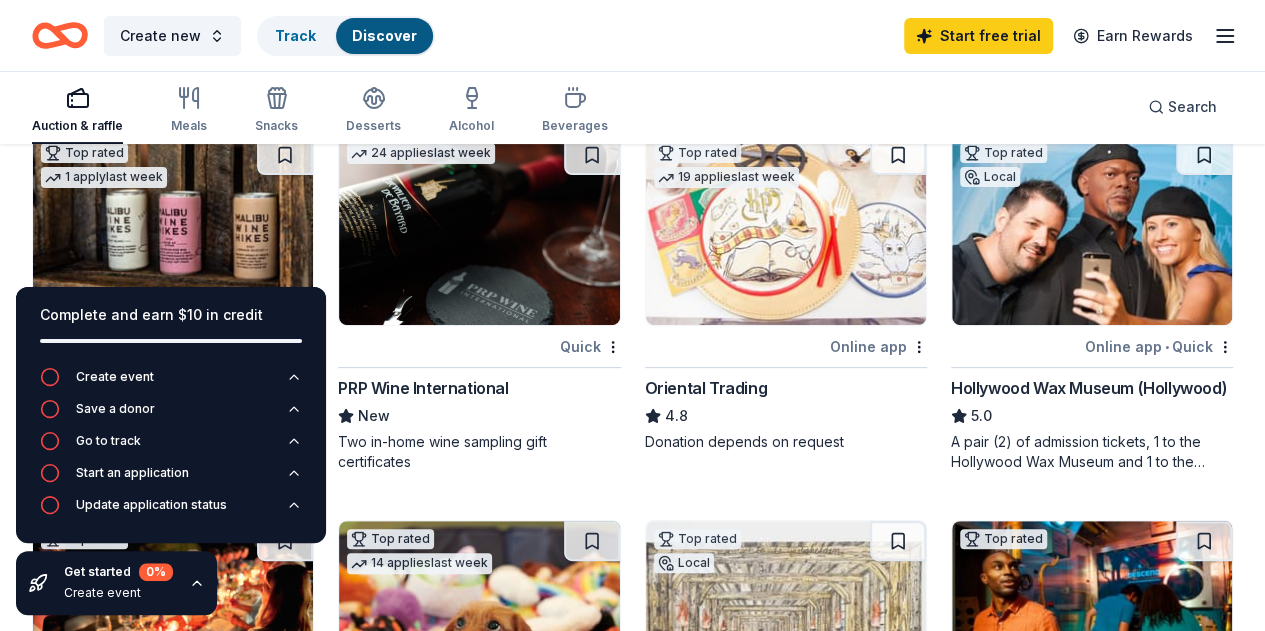 click at bounding box center (786, 230) 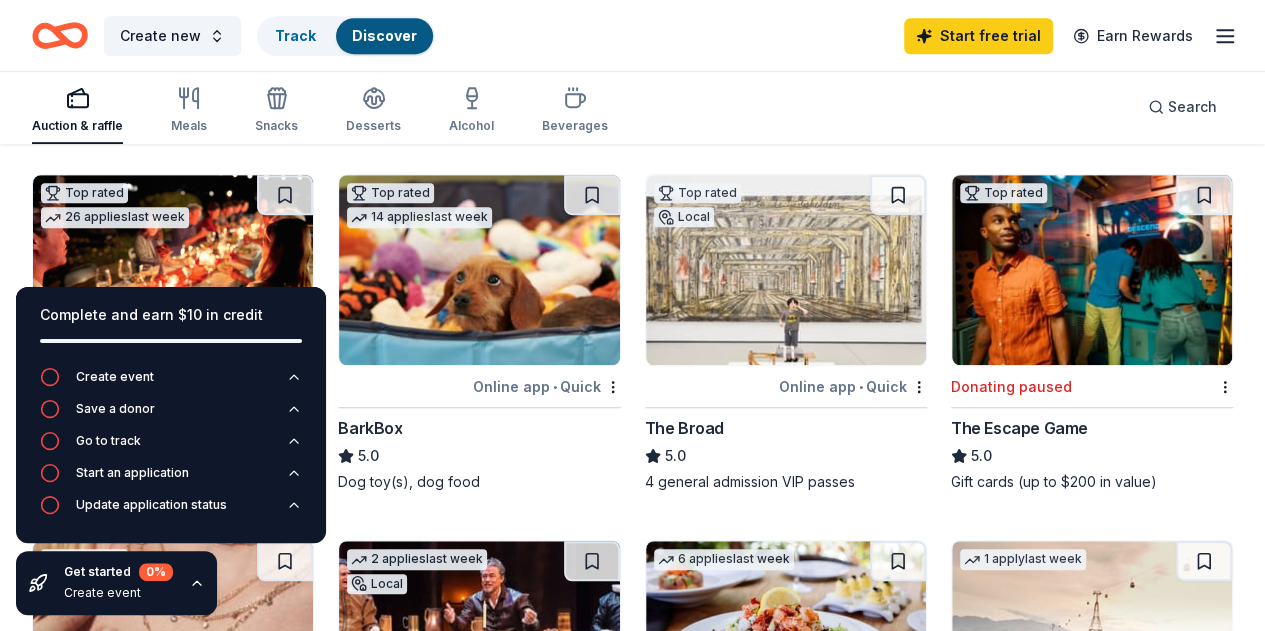 scroll, scrollTop: 528, scrollLeft: 0, axis: vertical 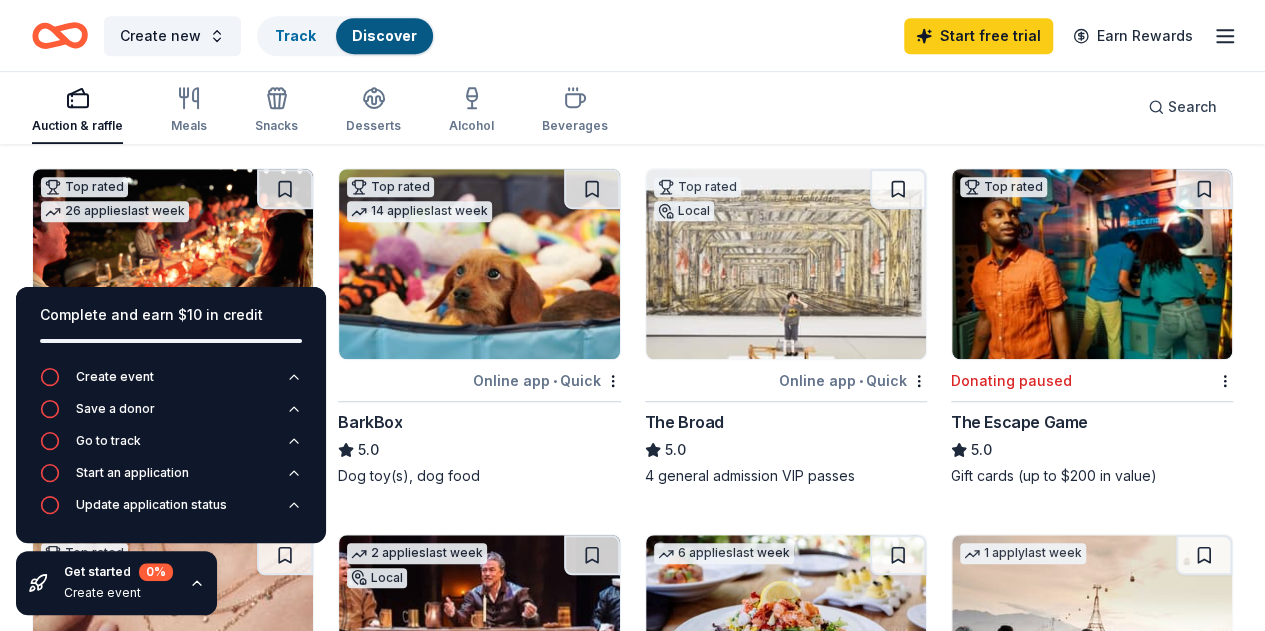 click 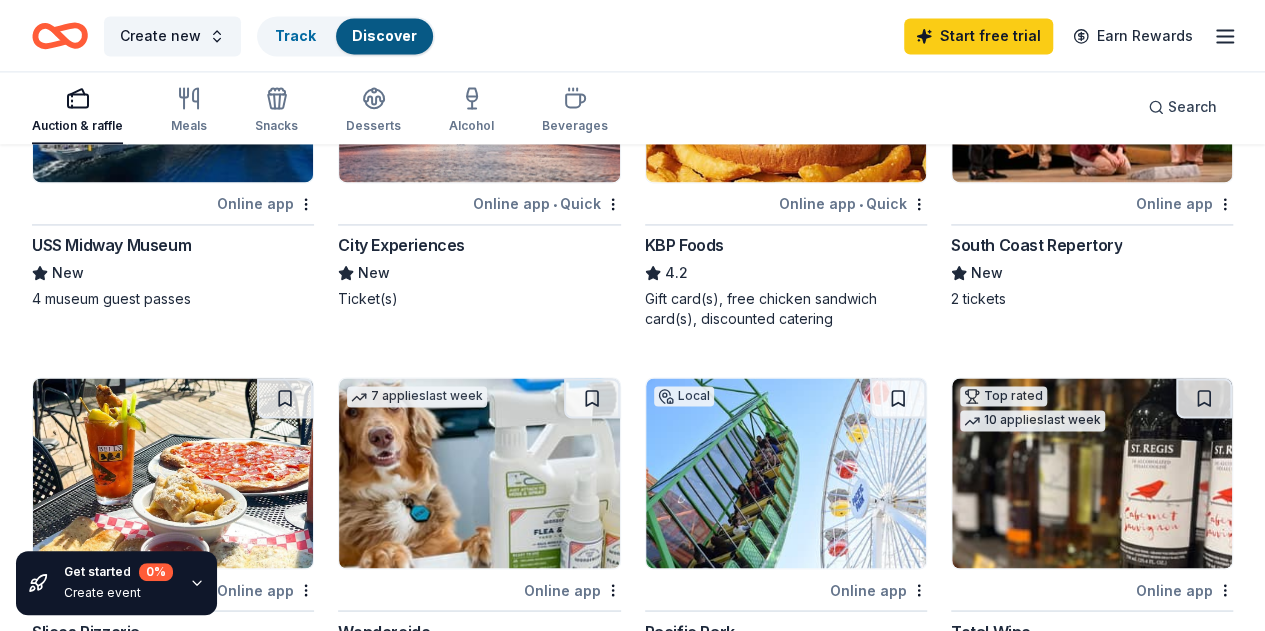 scroll, scrollTop: 1456, scrollLeft: 0, axis: vertical 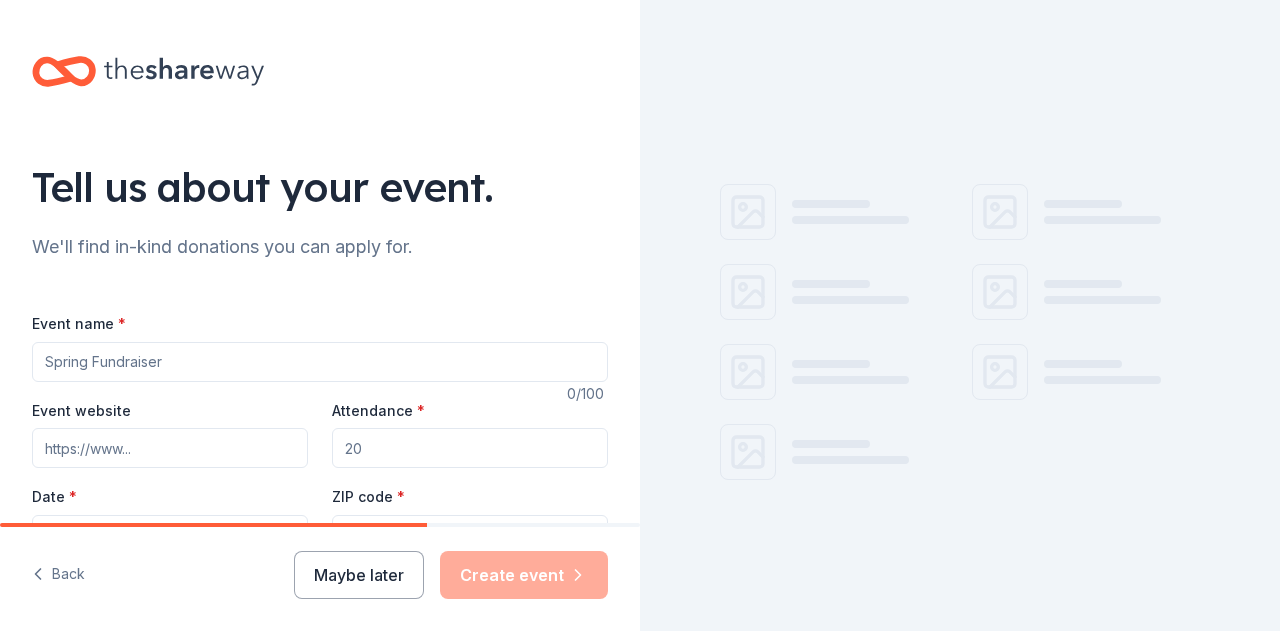 type on "Fall Fundraiser" 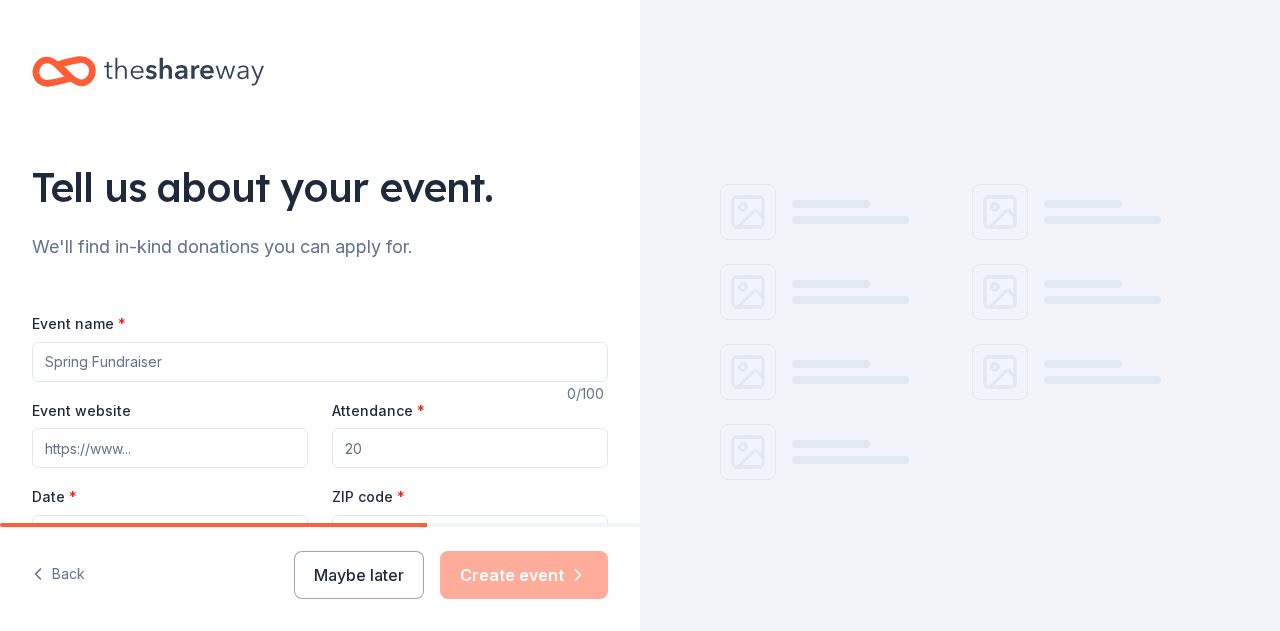 type on "https://www.puclca.org/" 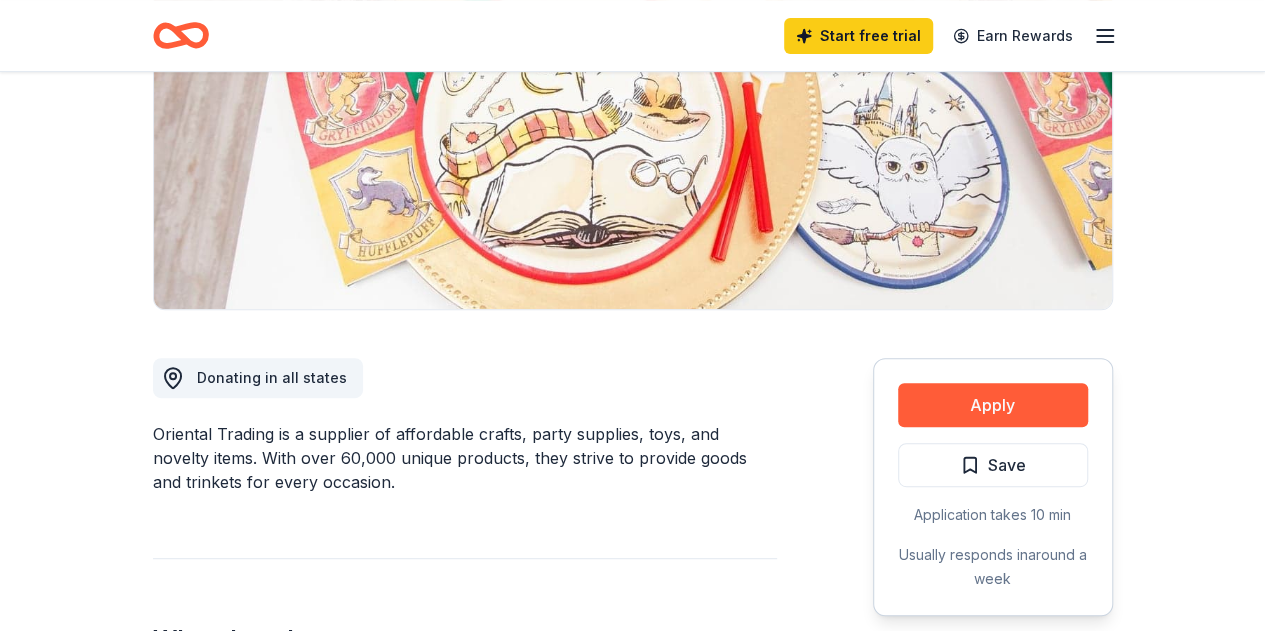 scroll, scrollTop: 301, scrollLeft: 0, axis: vertical 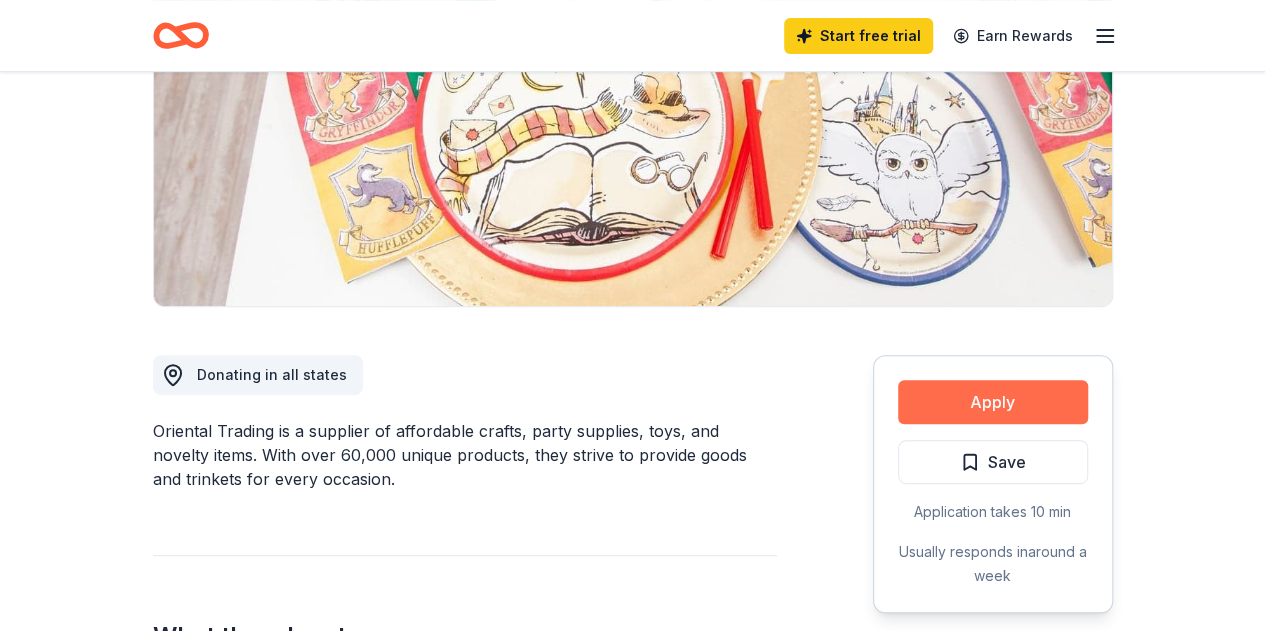 click on "Apply" at bounding box center (993, 402) 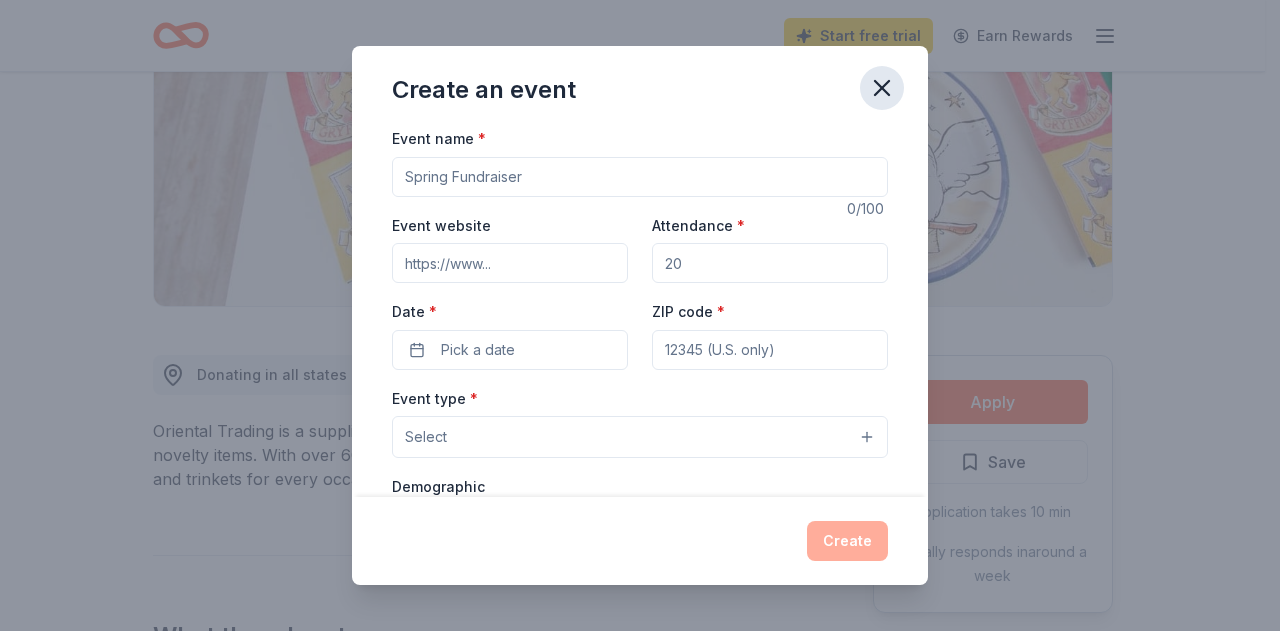 click 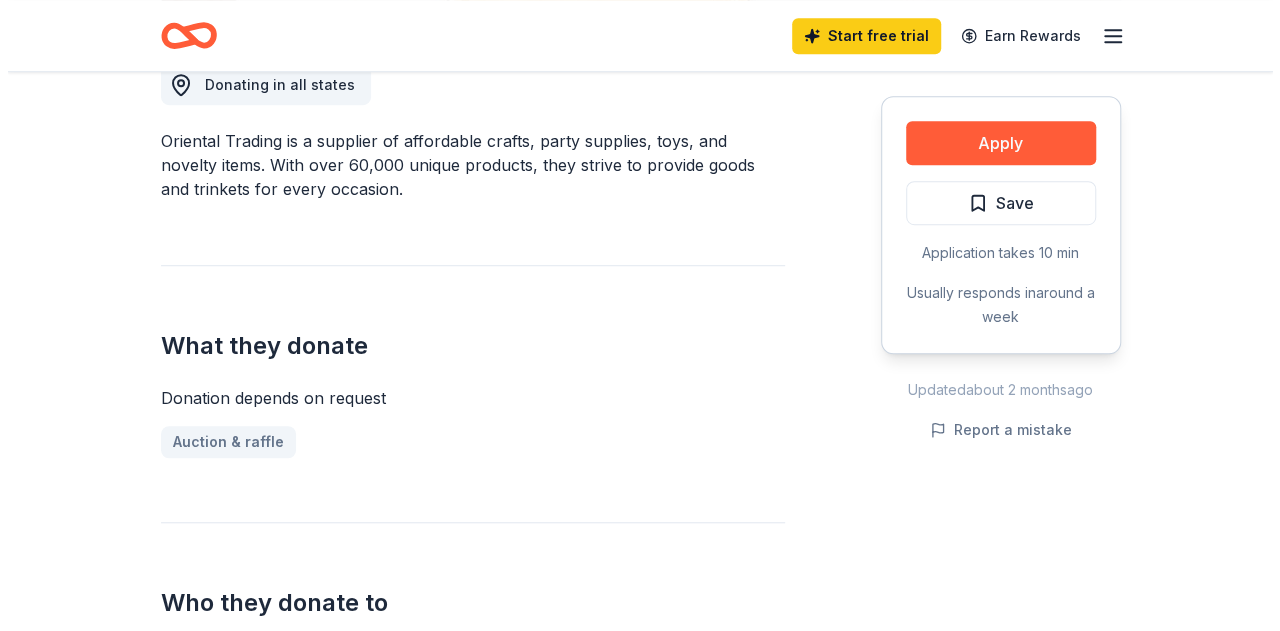 scroll, scrollTop: 562, scrollLeft: 0, axis: vertical 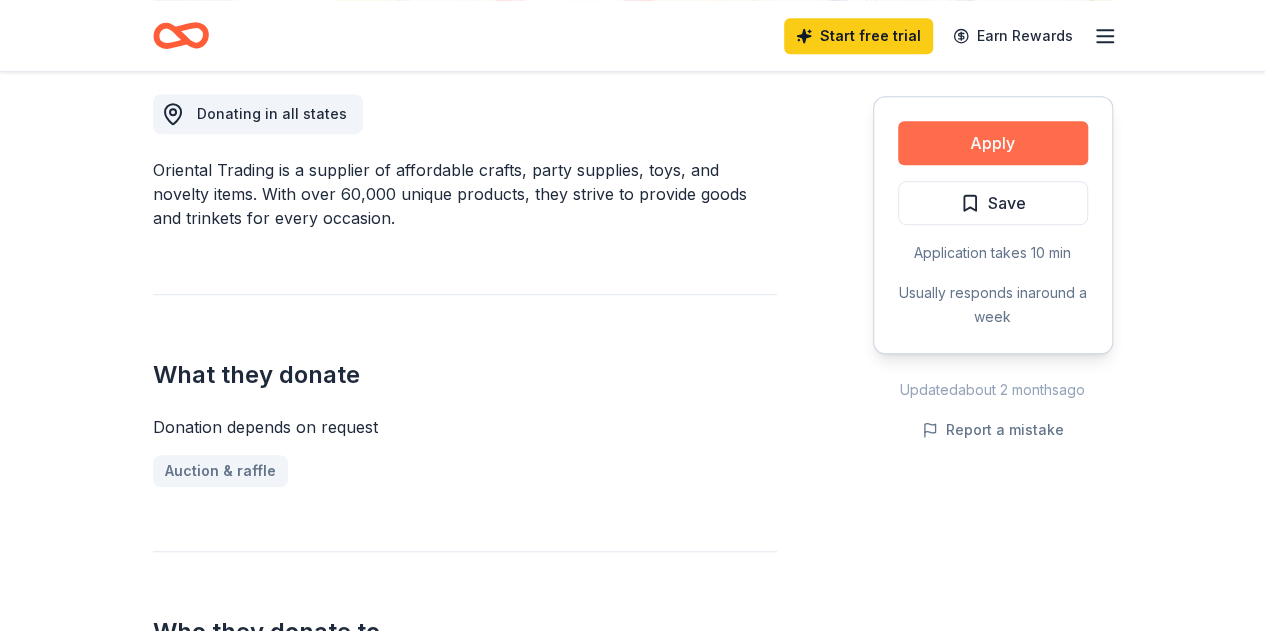 click on "Apply" at bounding box center [993, 143] 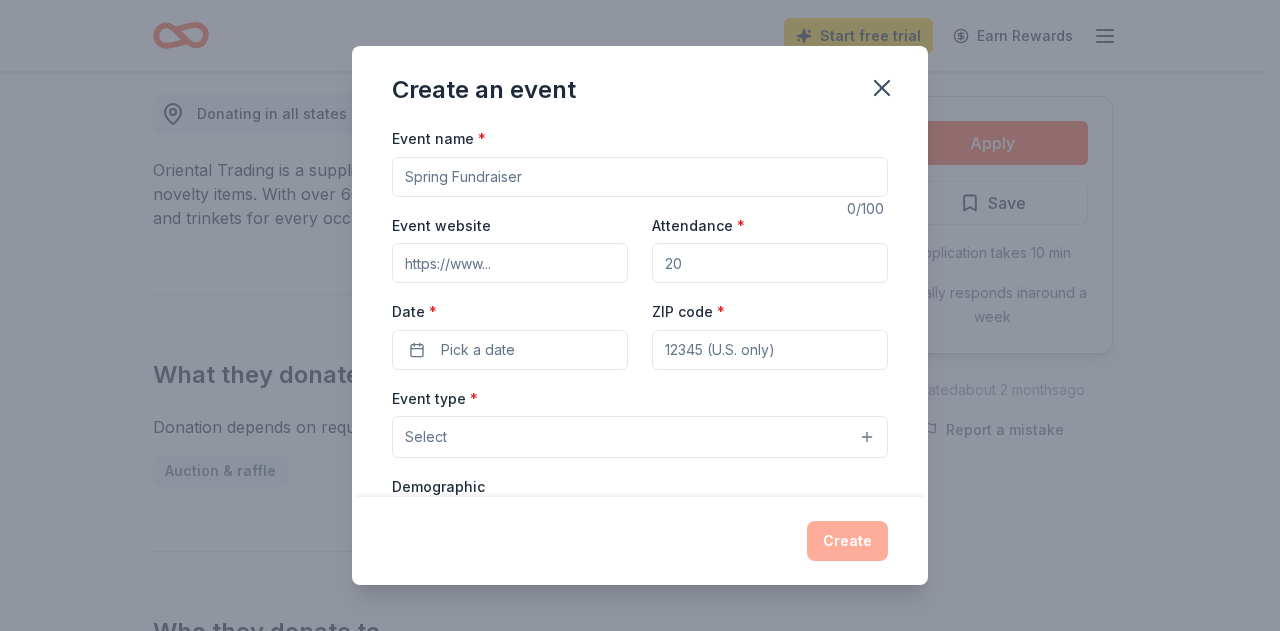 click on "Event name *" at bounding box center [640, 177] 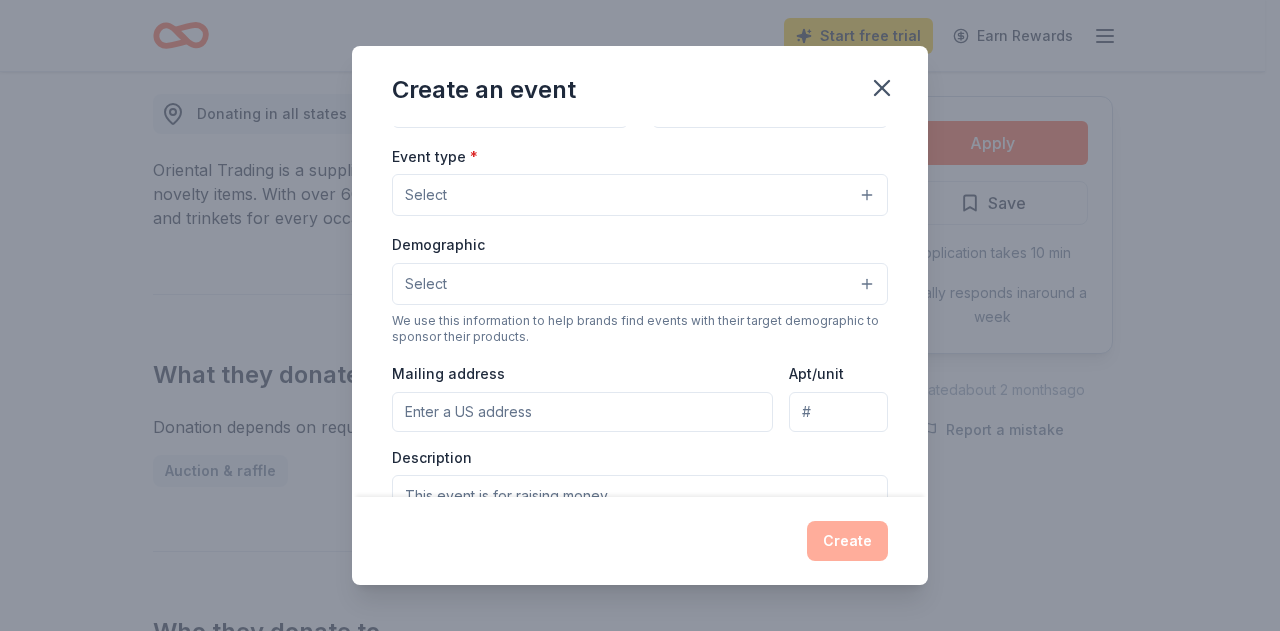 scroll, scrollTop: 0, scrollLeft: 0, axis: both 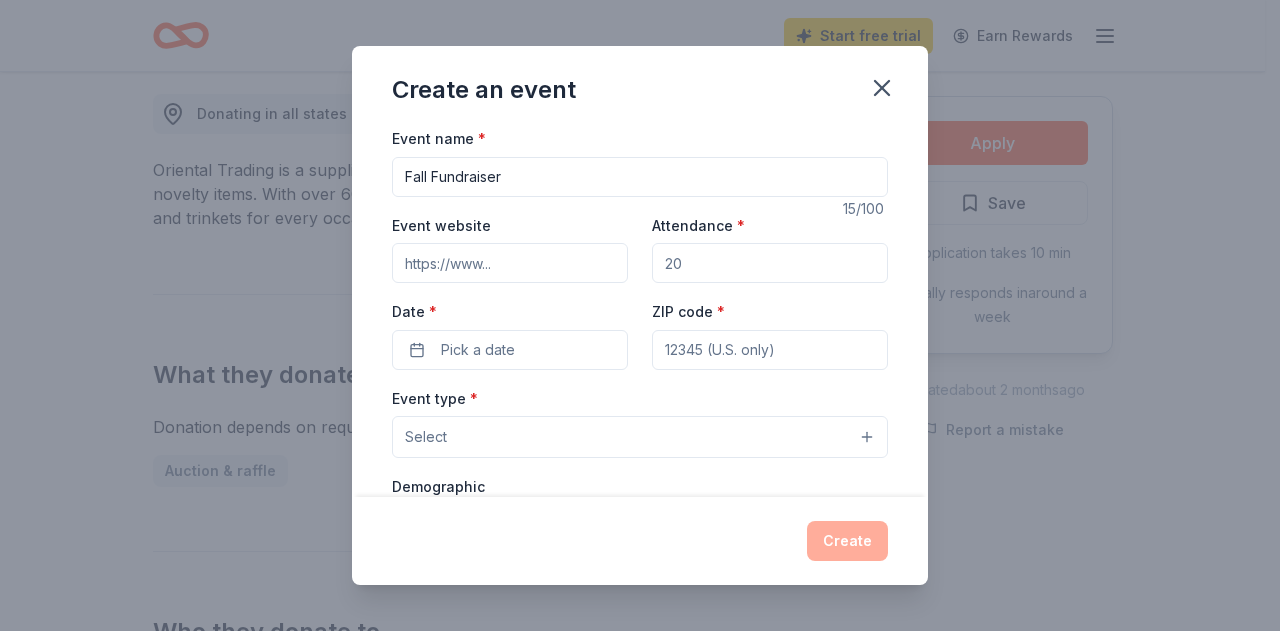 click on "Fall Fundraiser" at bounding box center (640, 177) 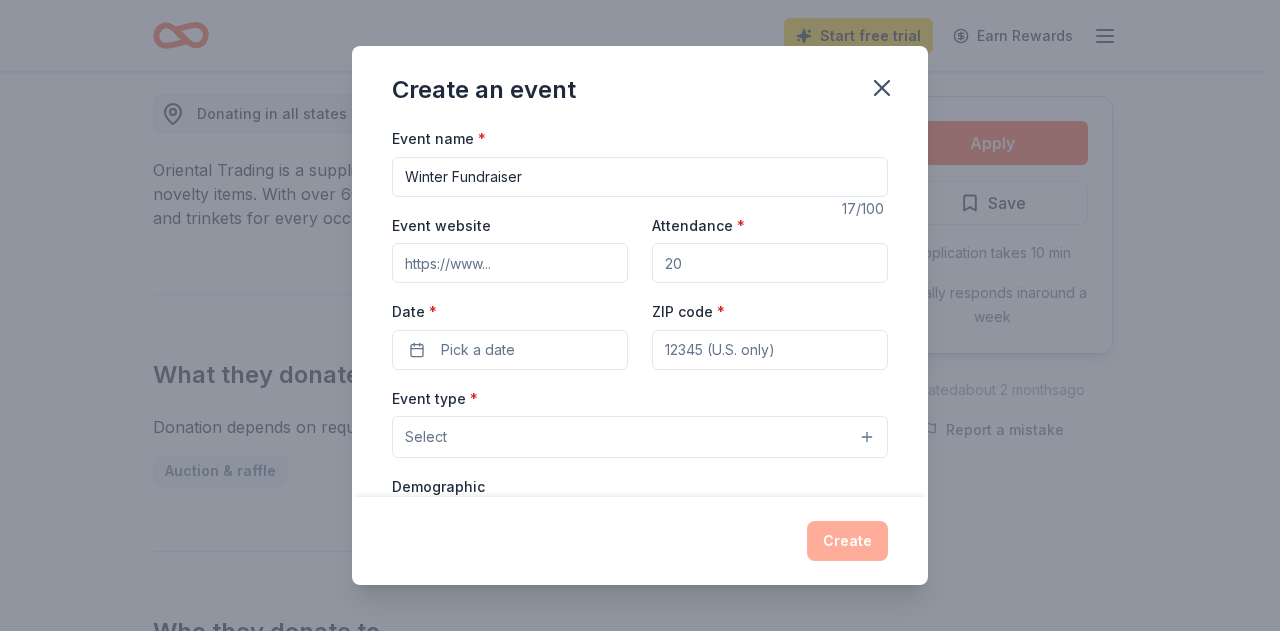 type on "Winter Fundraiser" 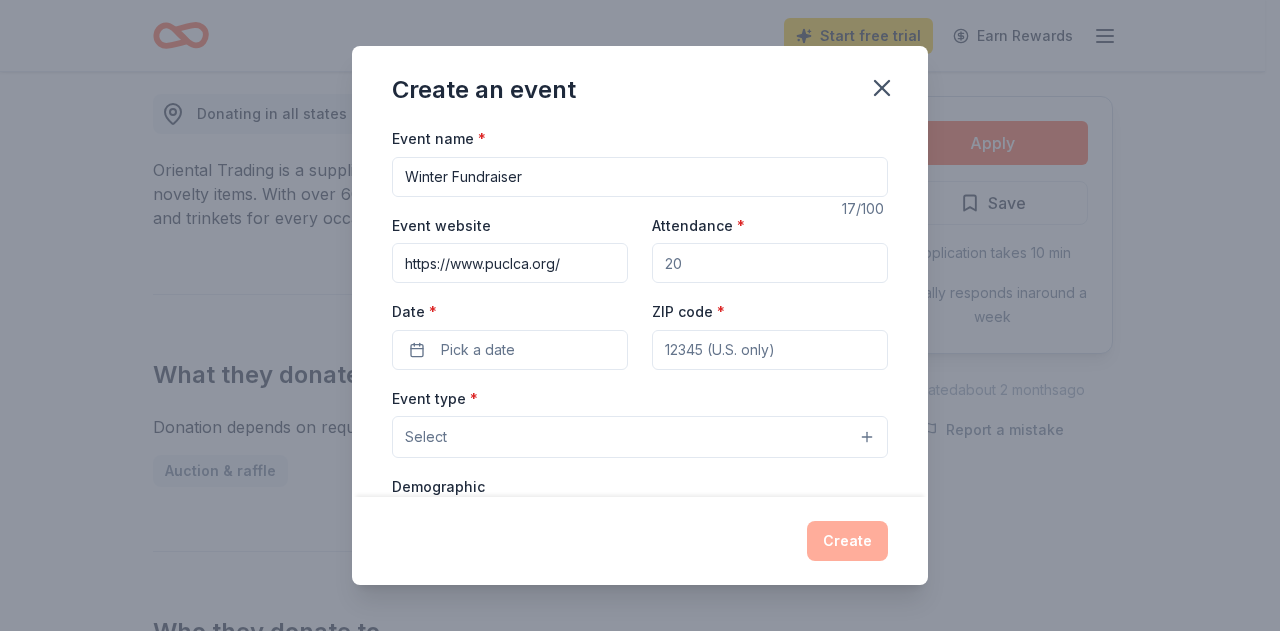 type on "https://www.puclca.org/" 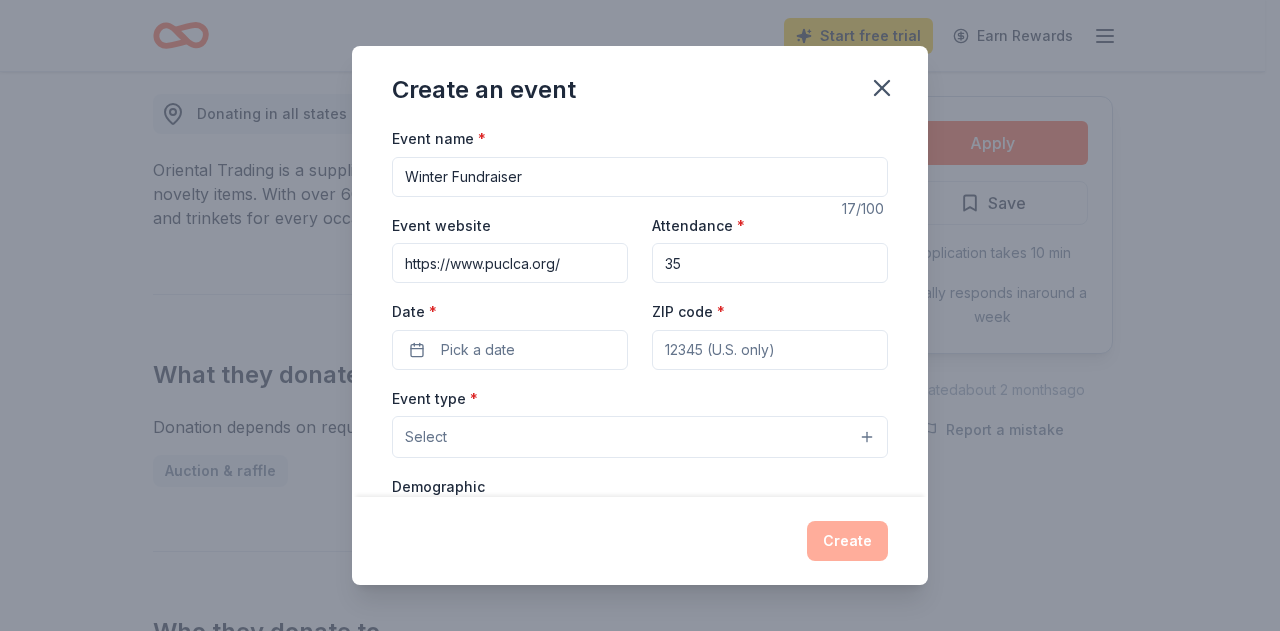 type on "3" 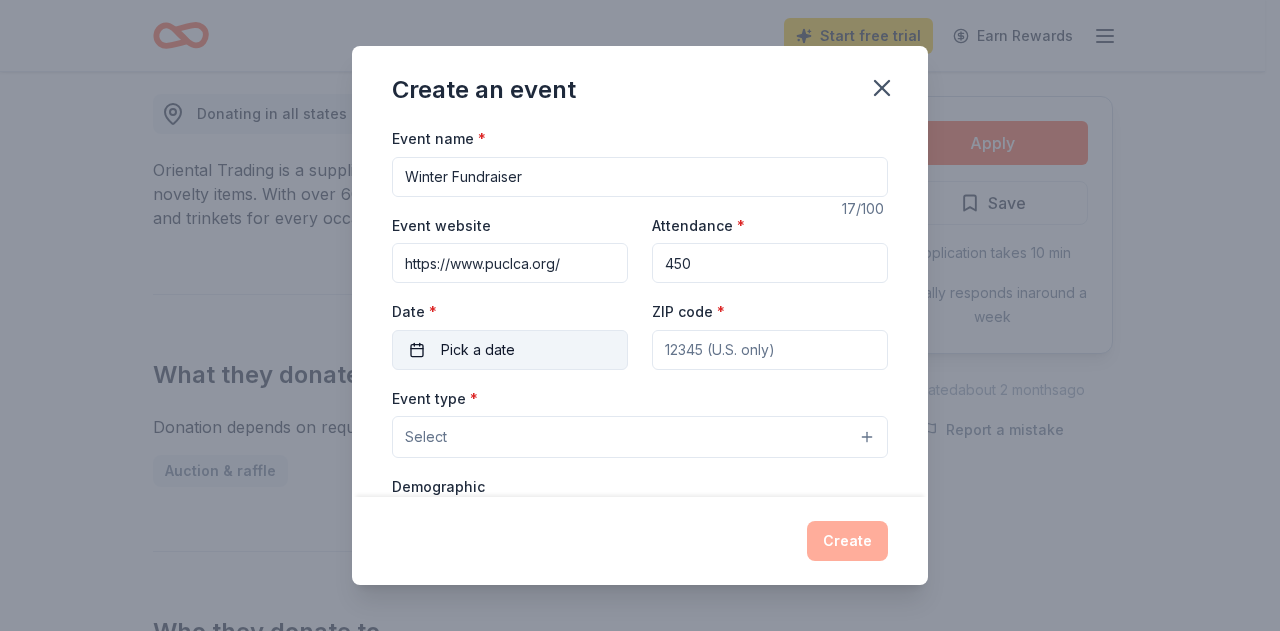 type on "450" 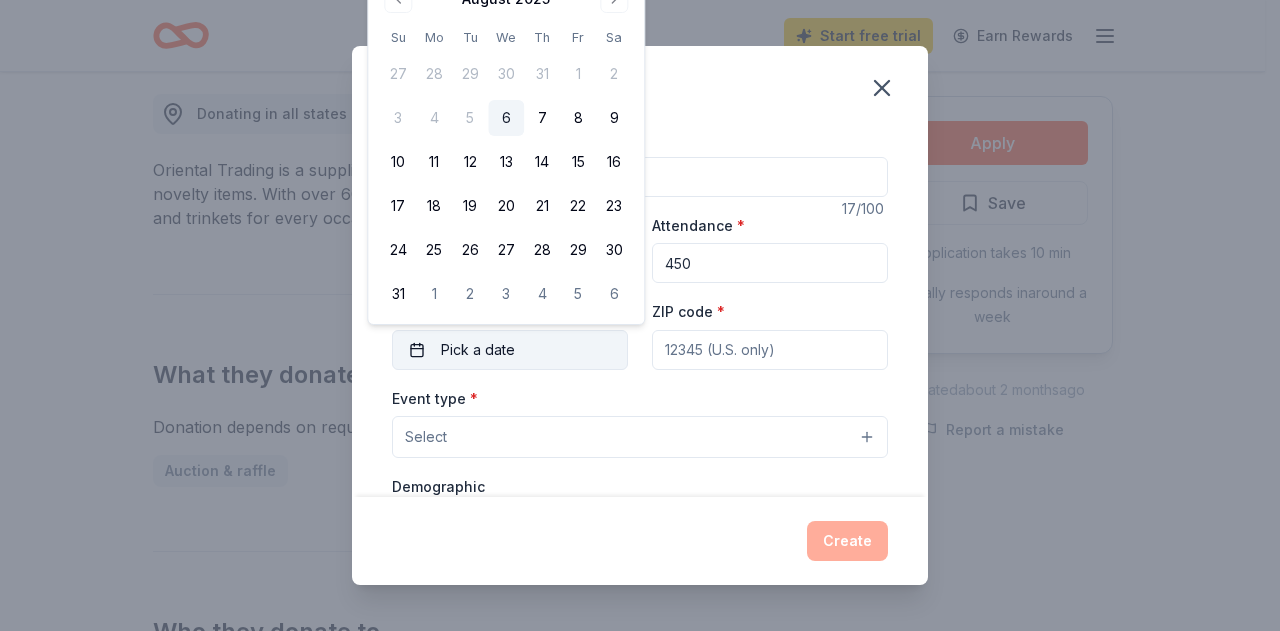 click on "Pick a date" at bounding box center (510, 350) 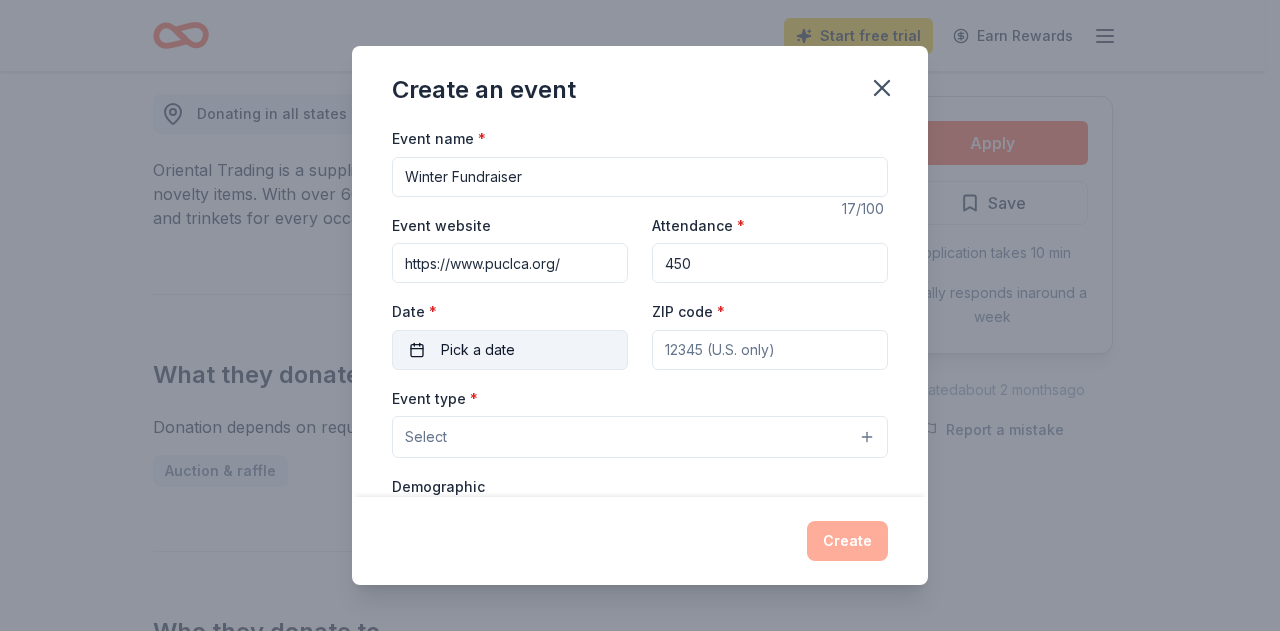 click on "Pick a date" at bounding box center [510, 350] 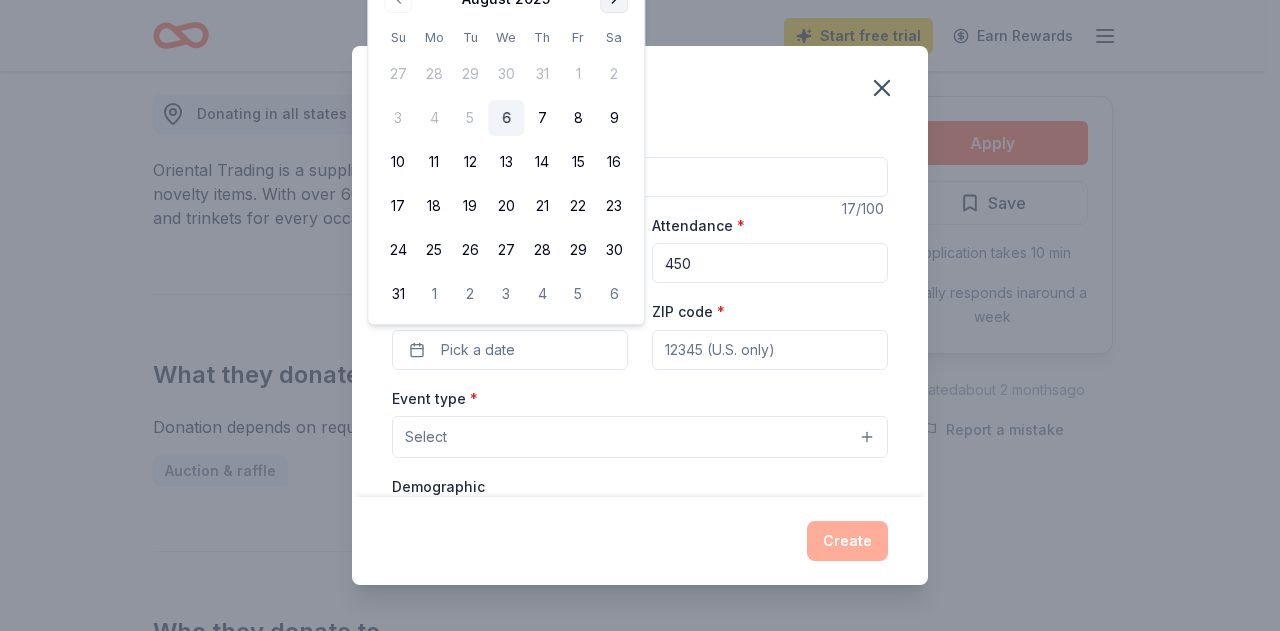 click at bounding box center [614, -1] 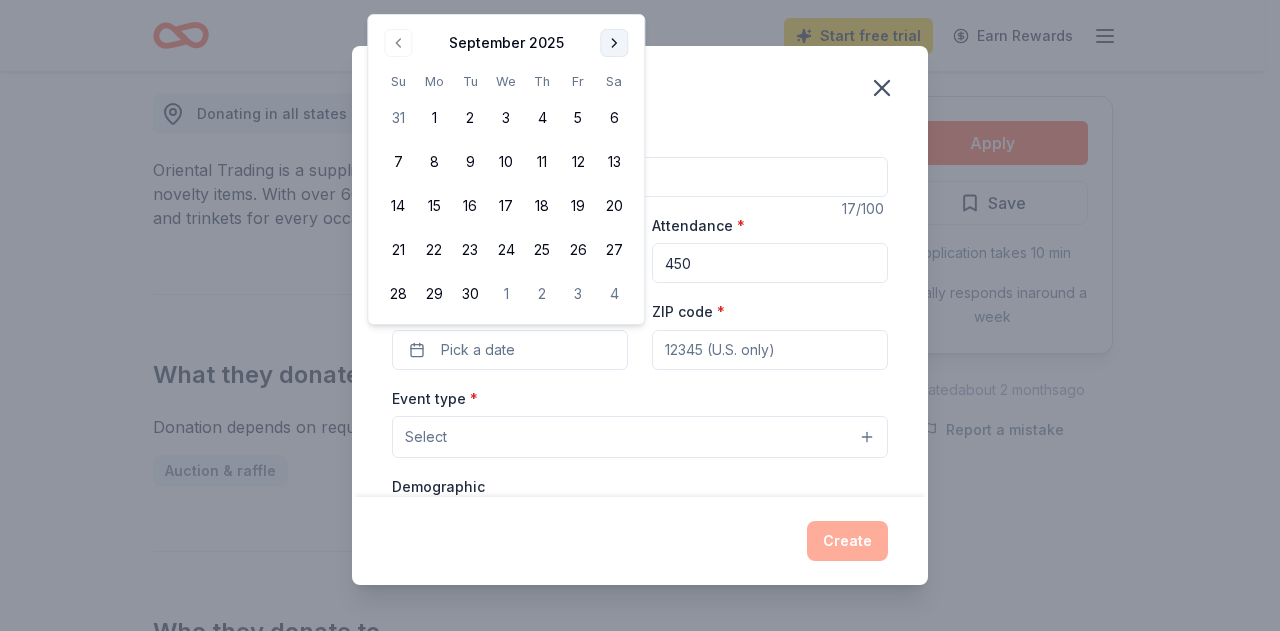 click at bounding box center (614, 43) 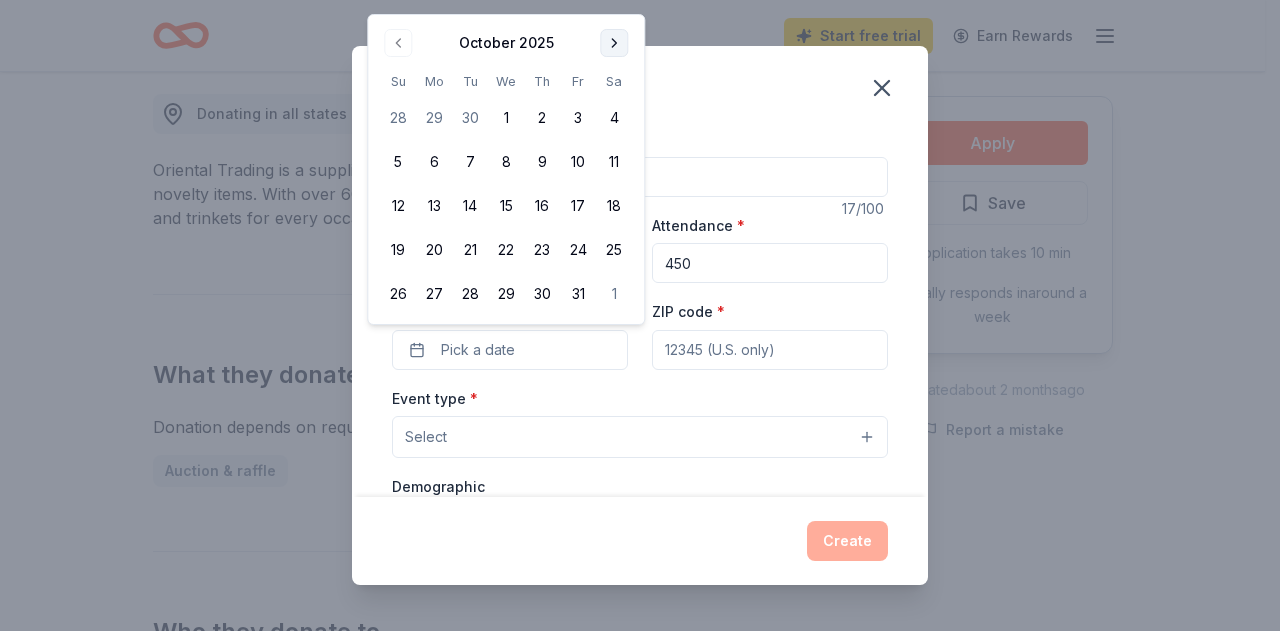 click at bounding box center [614, 43] 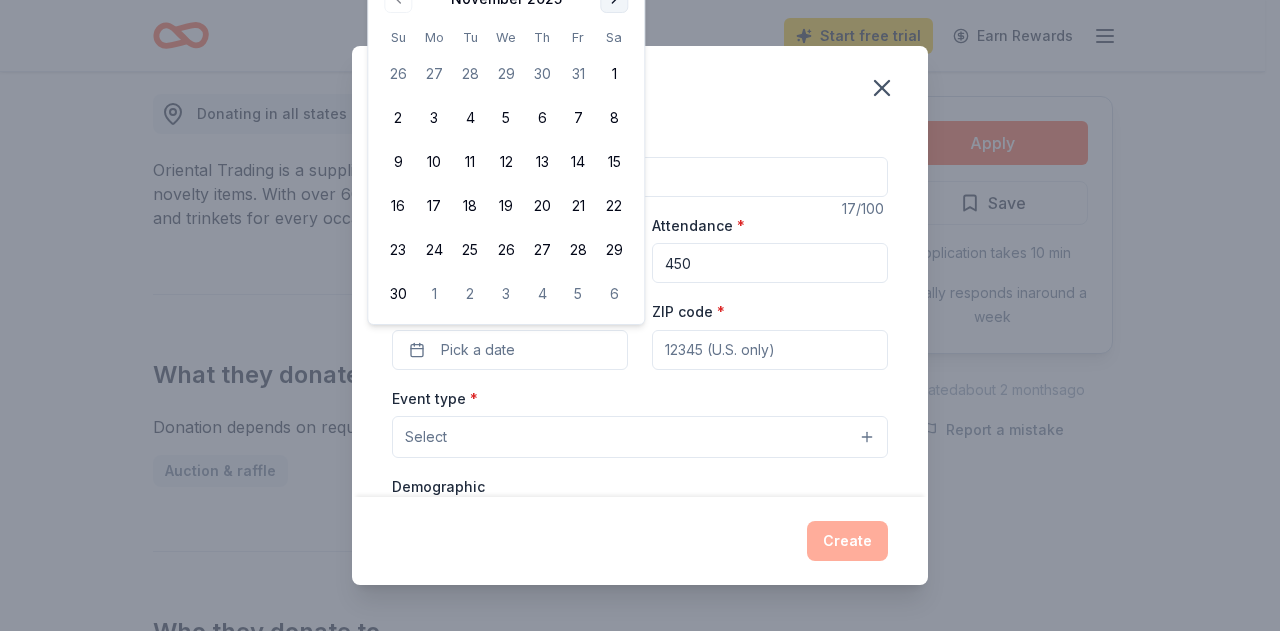click at bounding box center (614, -1) 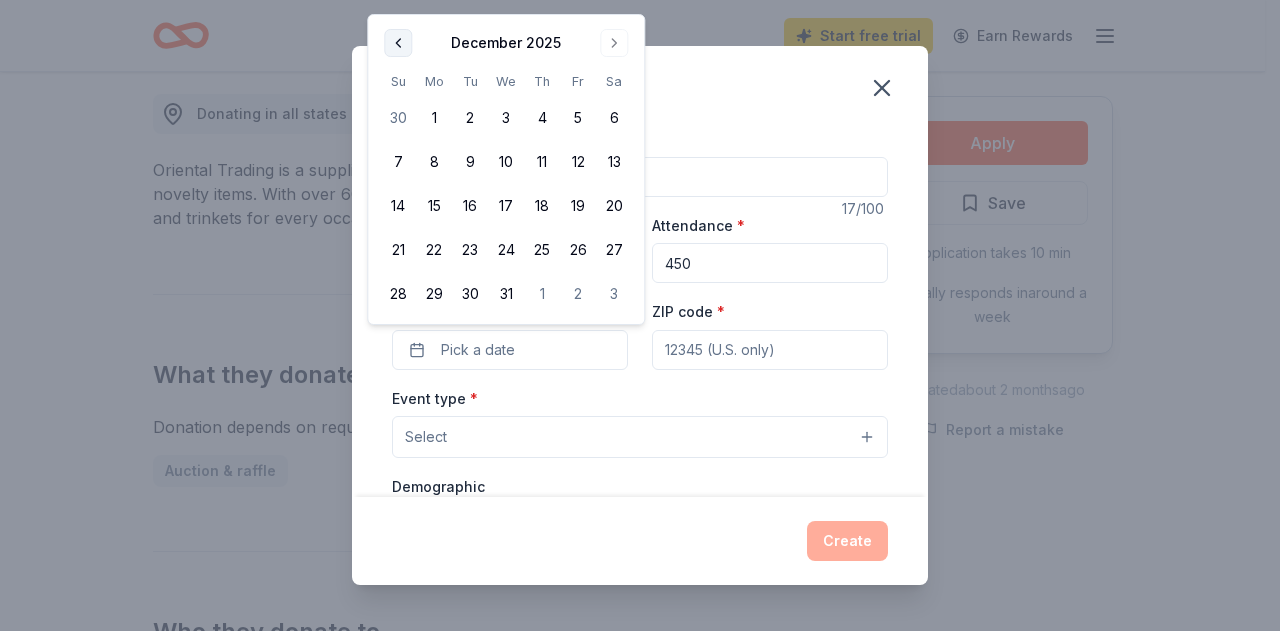click at bounding box center [398, 43] 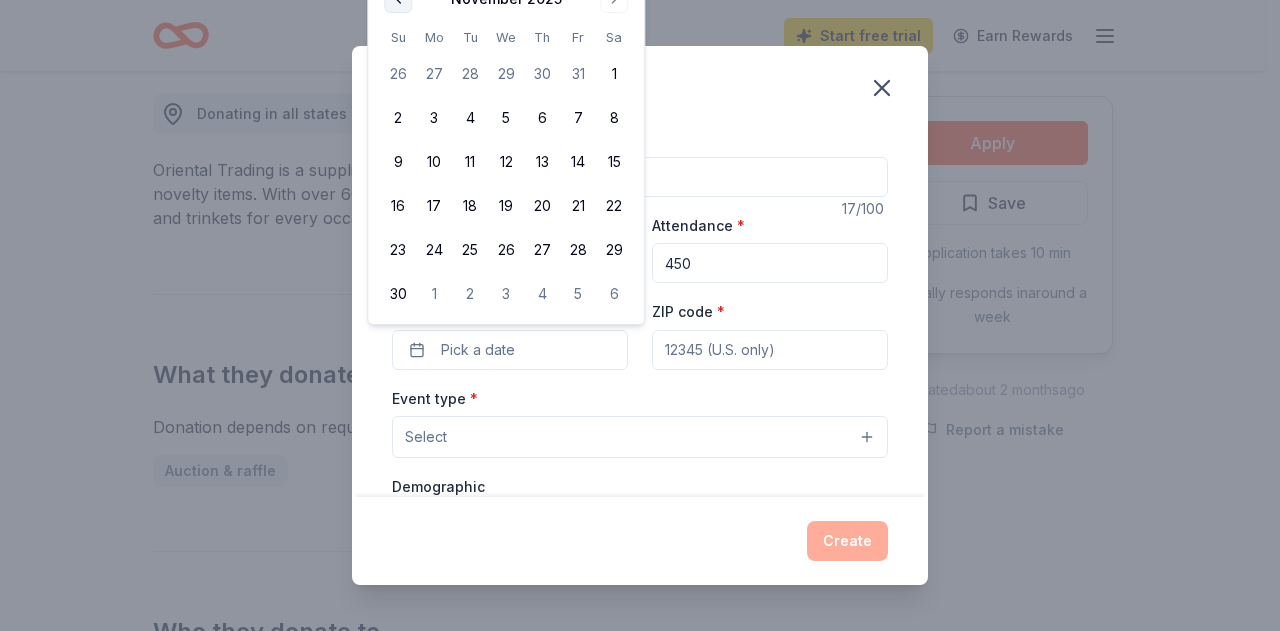 click at bounding box center (398, -1) 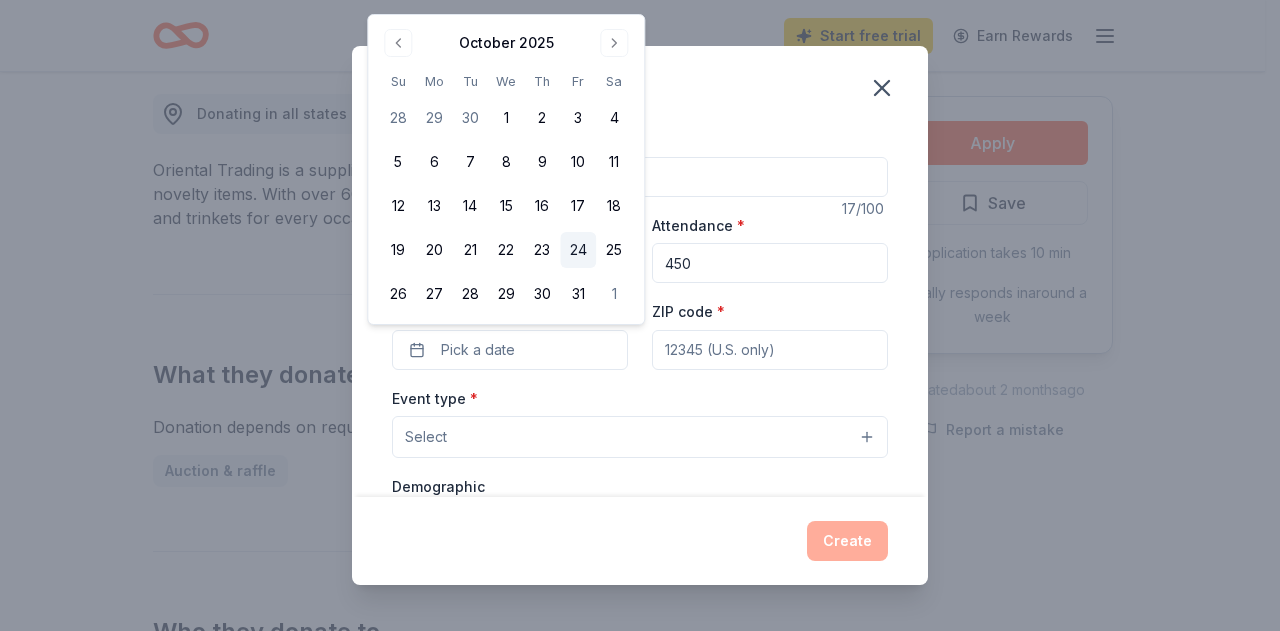 click on "24" at bounding box center [578, 250] 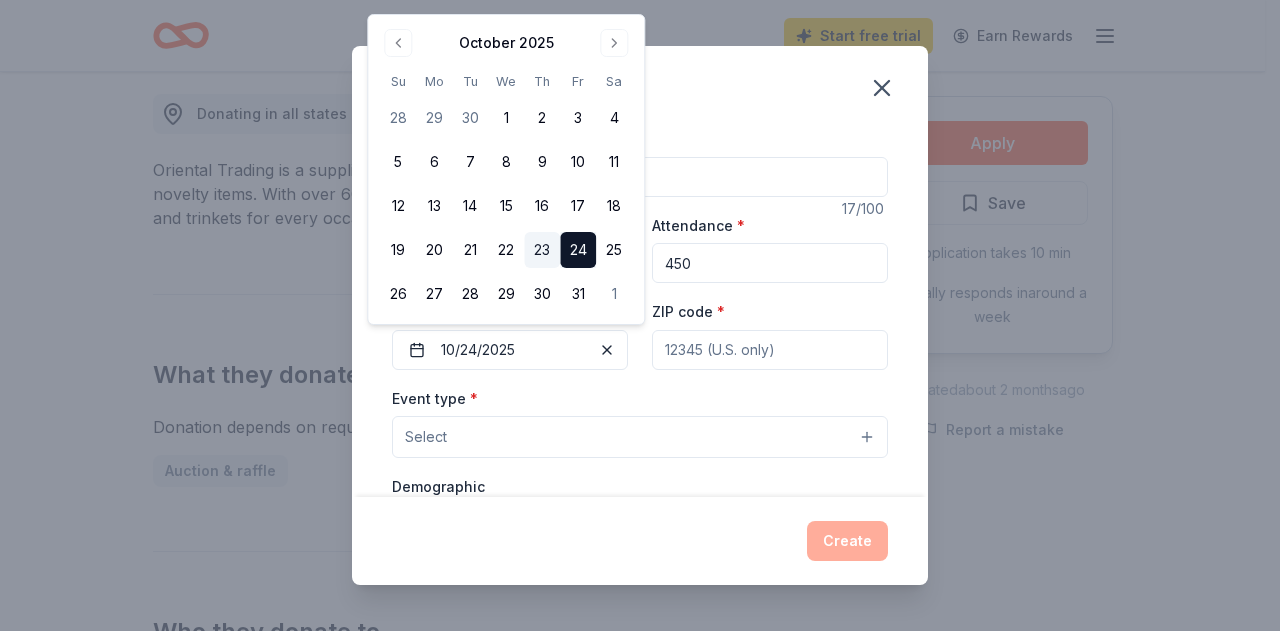 click on "23" at bounding box center (542, 250) 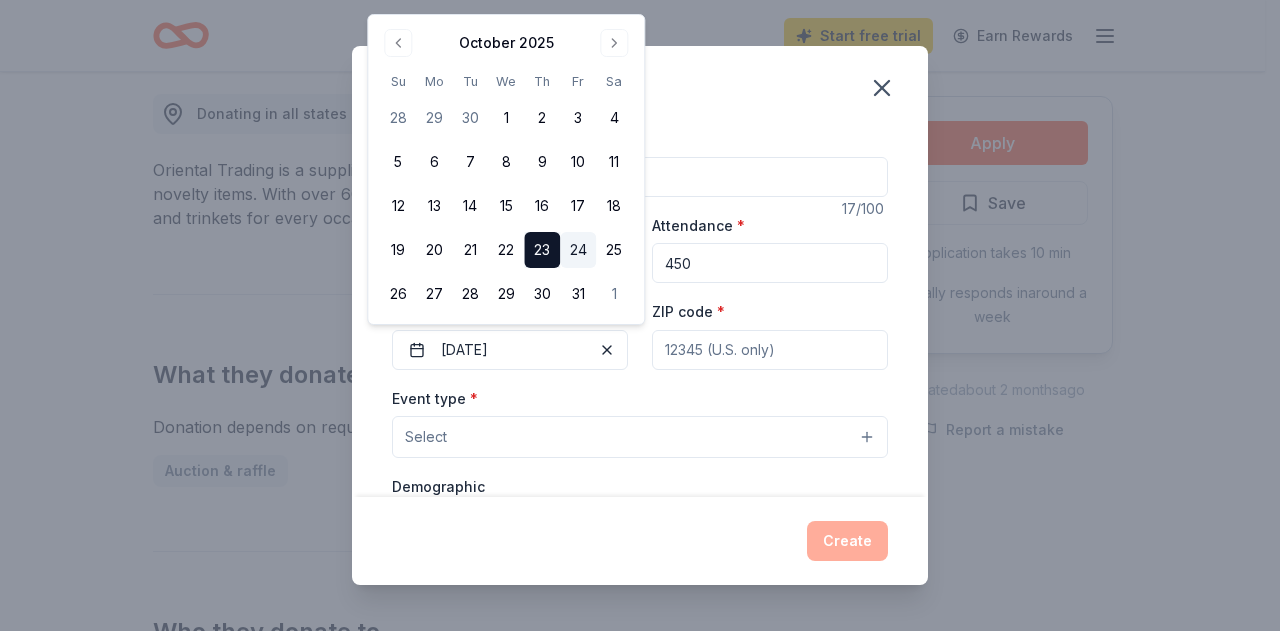click on "24" at bounding box center (578, 250) 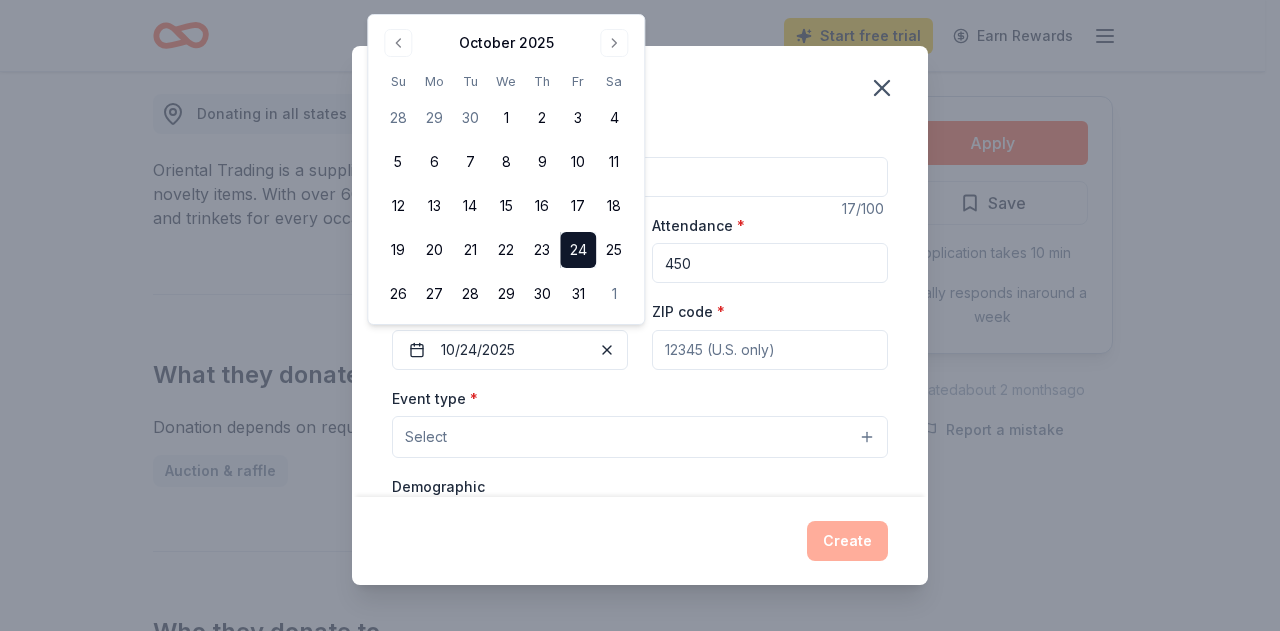 click on "Event name * Winter Fundraiser" at bounding box center [640, 161] 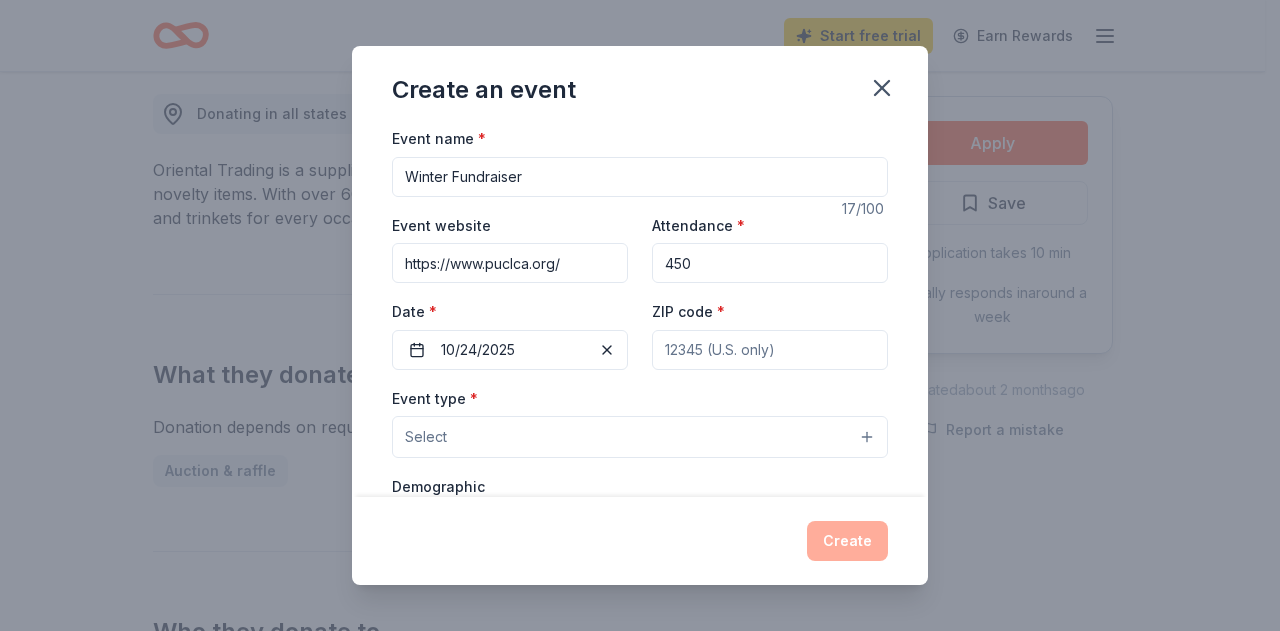 click on "Winter Fundraiser" at bounding box center (640, 177) 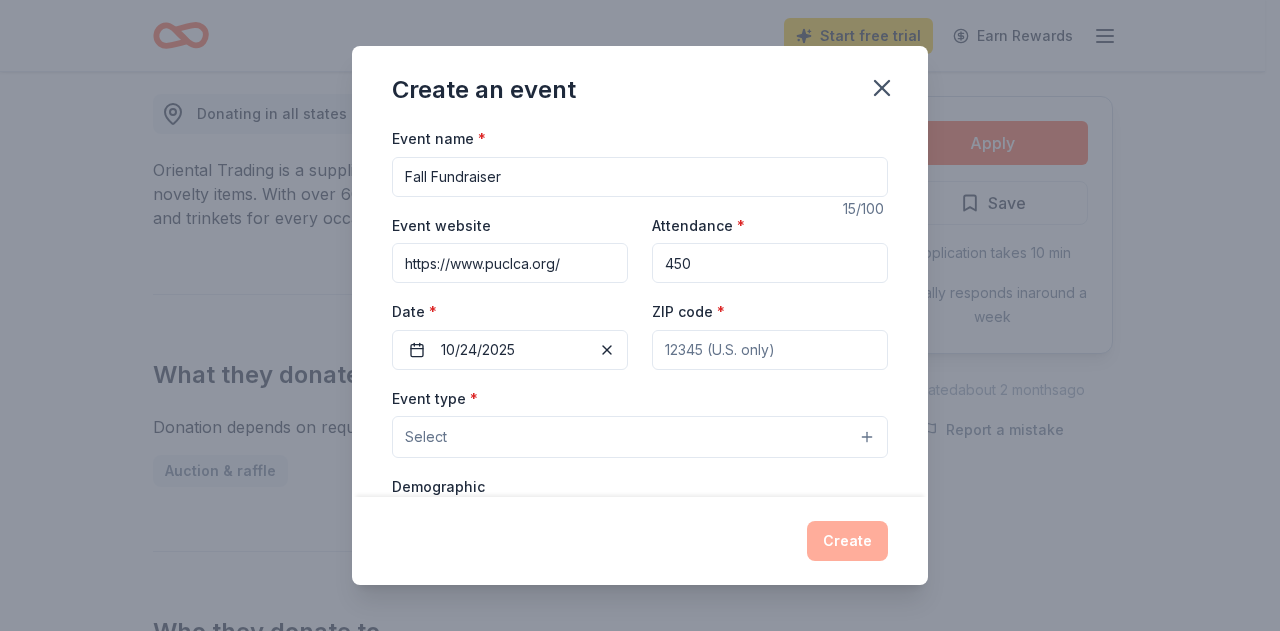 type on "Fall Fundraiser" 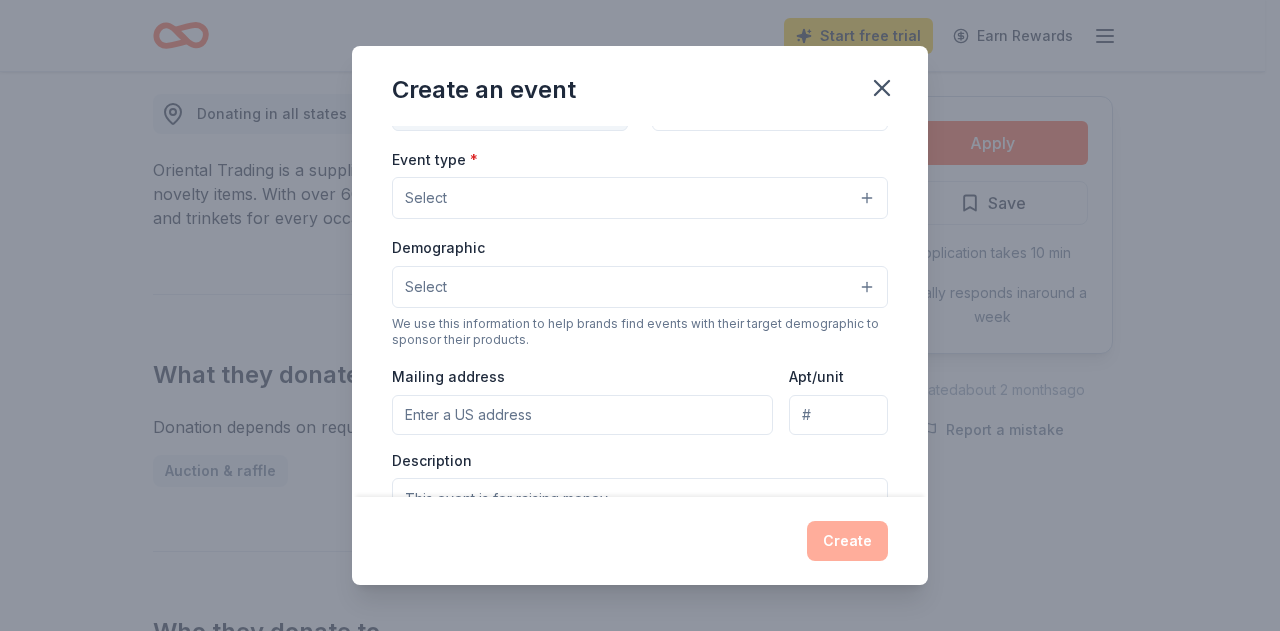 scroll, scrollTop: 236, scrollLeft: 0, axis: vertical 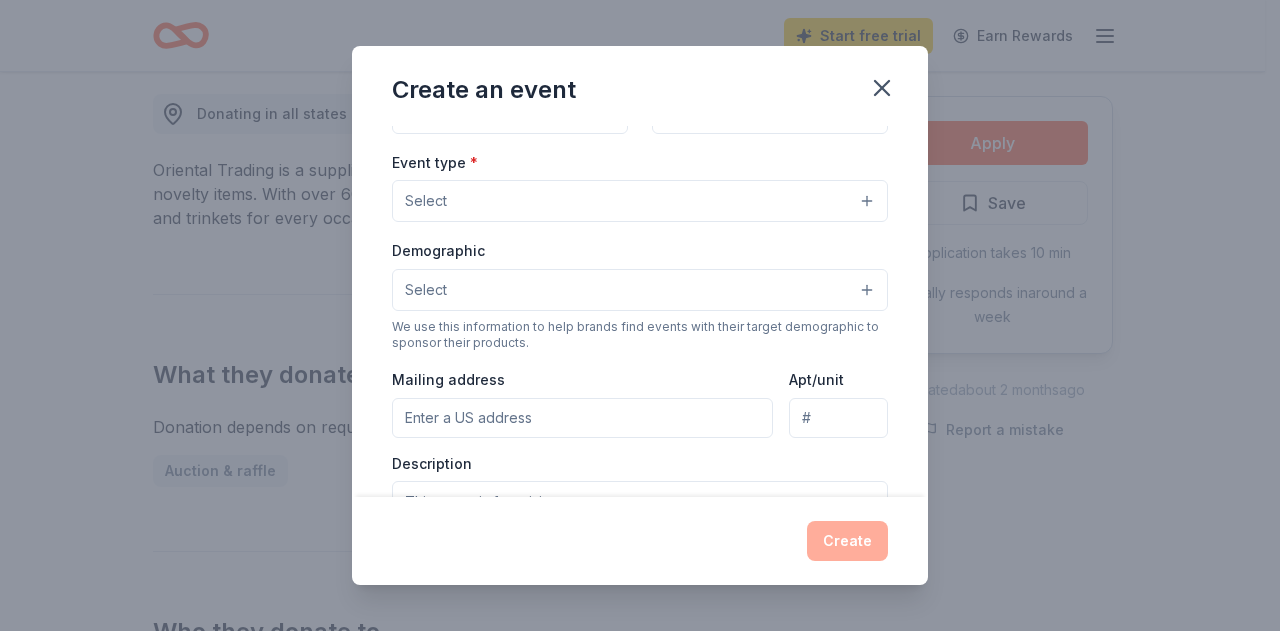 type on "[ZIP]" 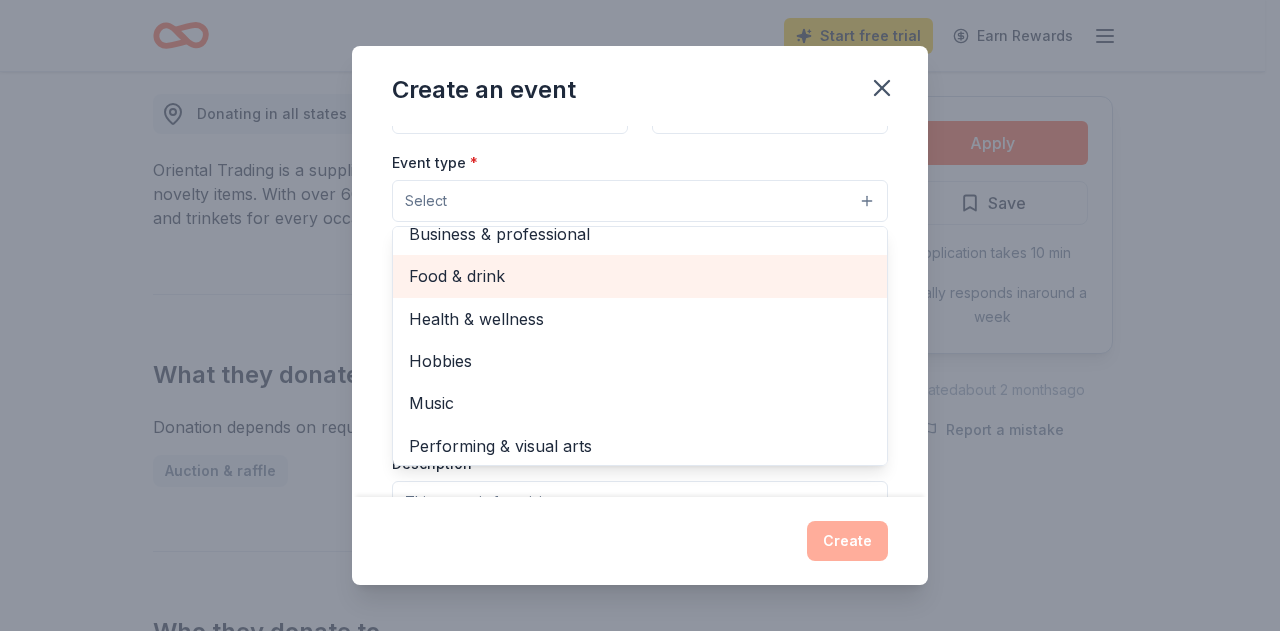 scroll, scrollTop: 66, scrollLeft: 0, axis: vertical 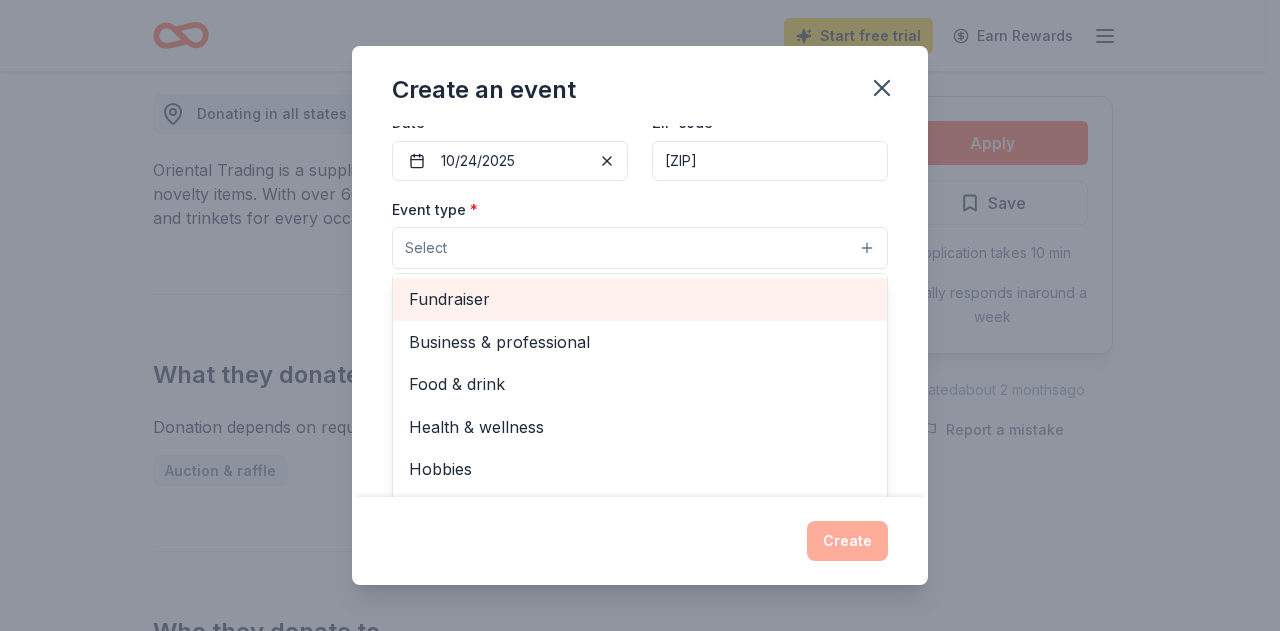click on "Fundraiser" at bounding box center [640, 299] 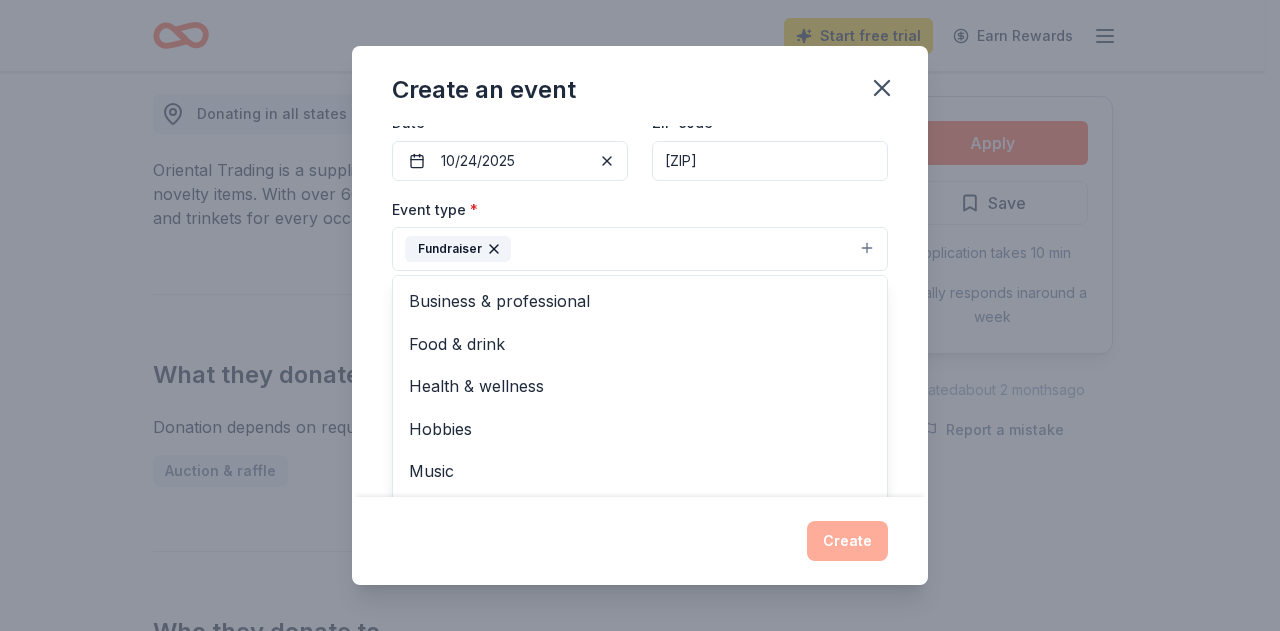 click on "Event type * Fundraiser Business & professional Food & drink Health & wellness Hobbies Music Performing & visual arts" at bounding box center (640, 234) 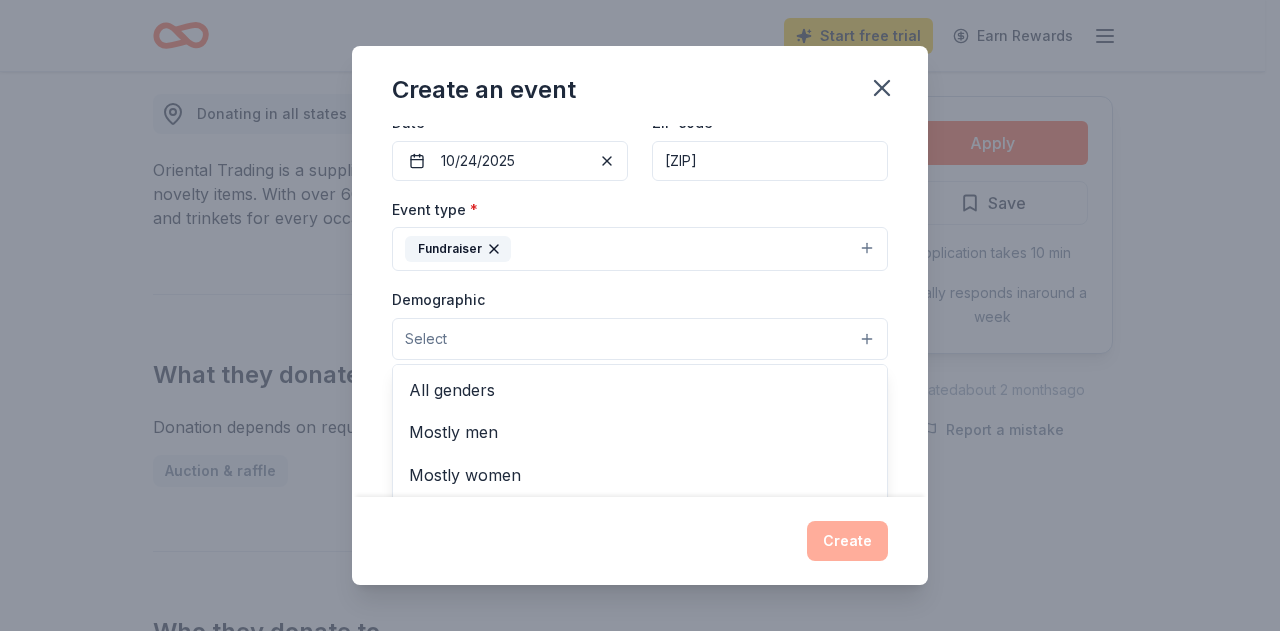 click on "Select" at bounding box center [640, 339] 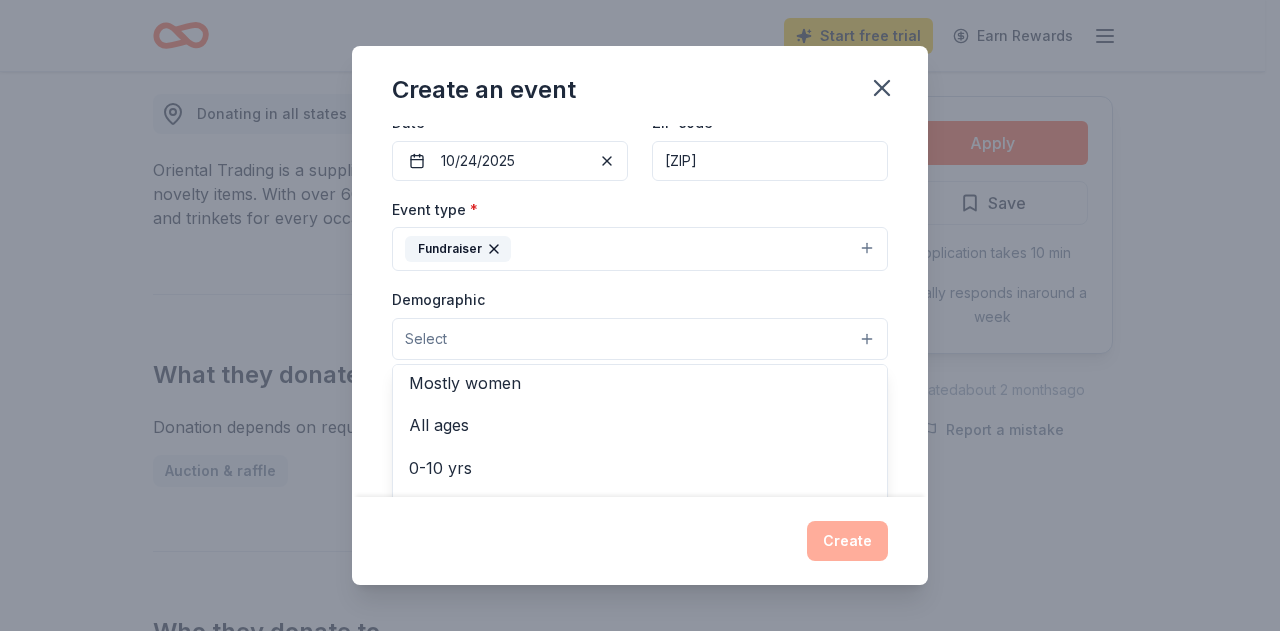 scroll, scrollTop: 0, scrollLeft: 0, axis: both 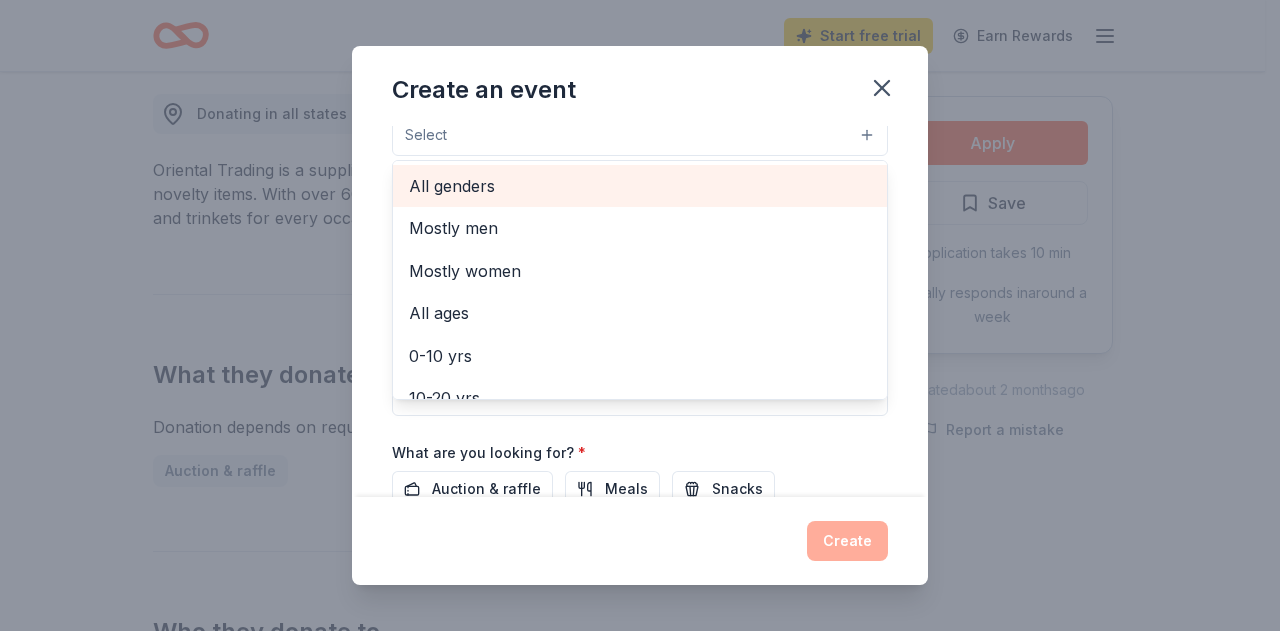 click on "All genders" at bounding box center (640, 186) 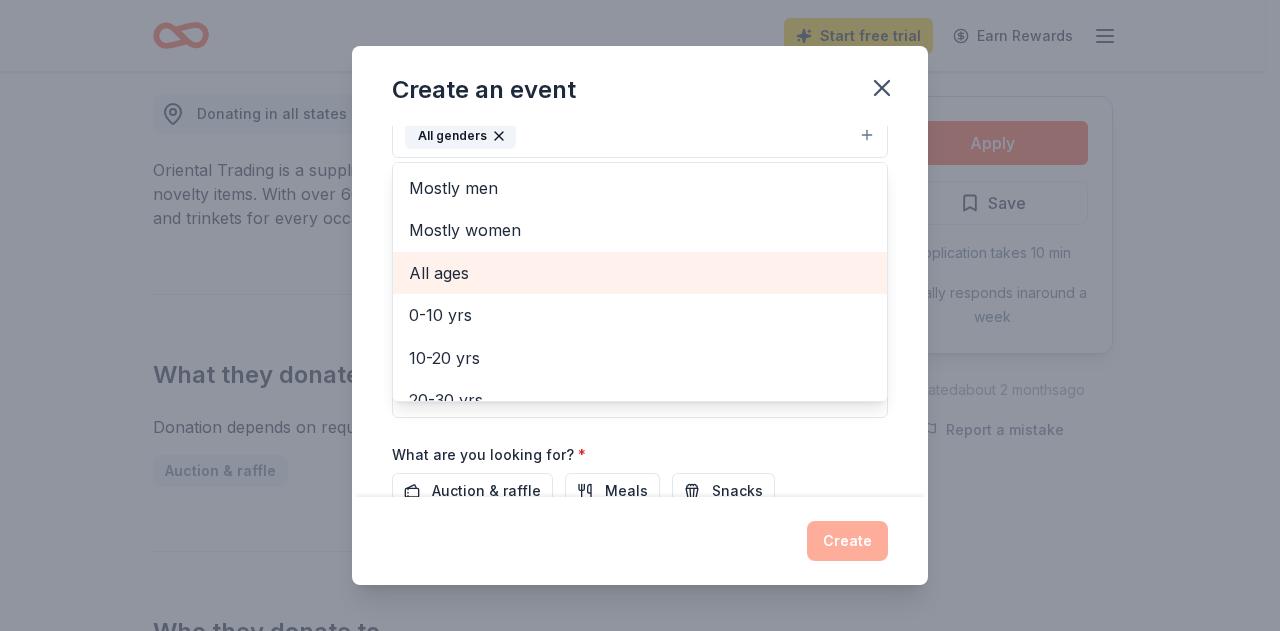 click on "All ages" at bounding box center [640, 273] 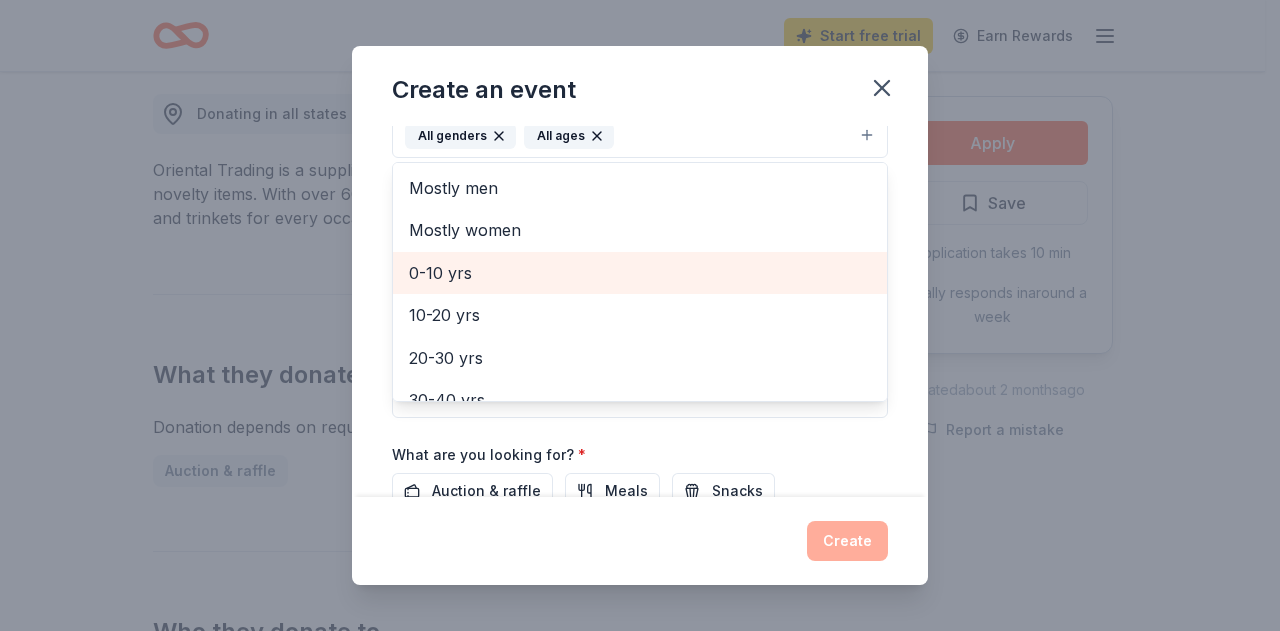 click on "0-10 yrs" at bounding box center [640, 273] 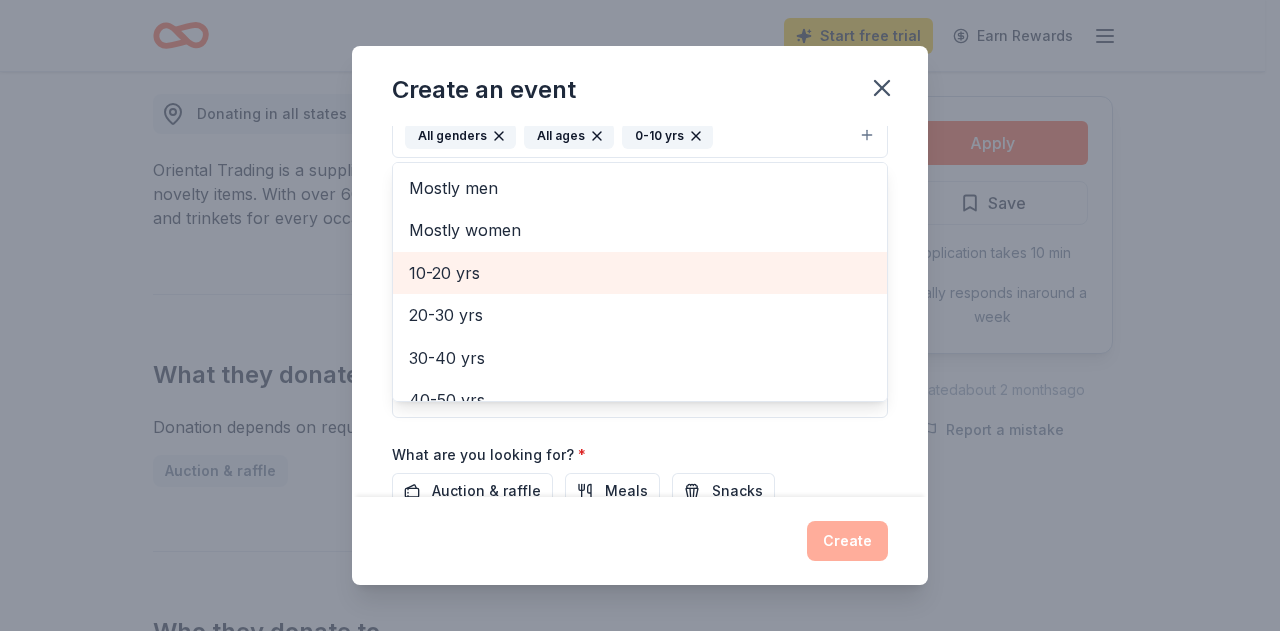 click on "10-20 yrs" at bounding box center (640, 273) 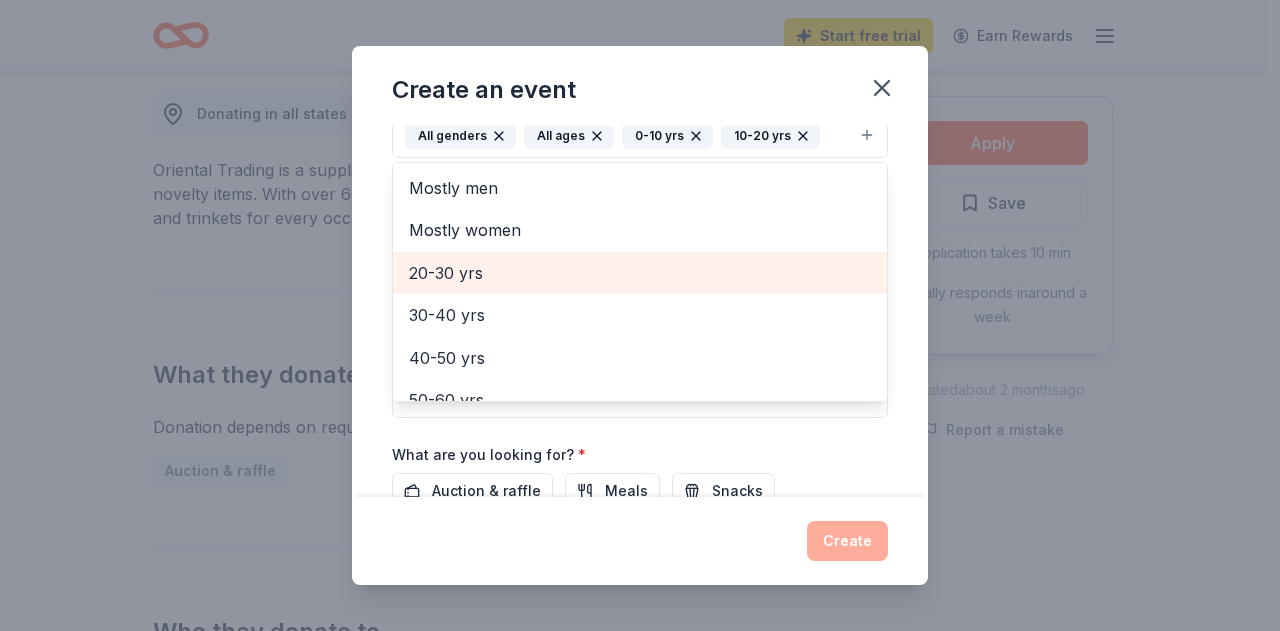 click on "20-30 yrs" at bounding box center (640, 273) 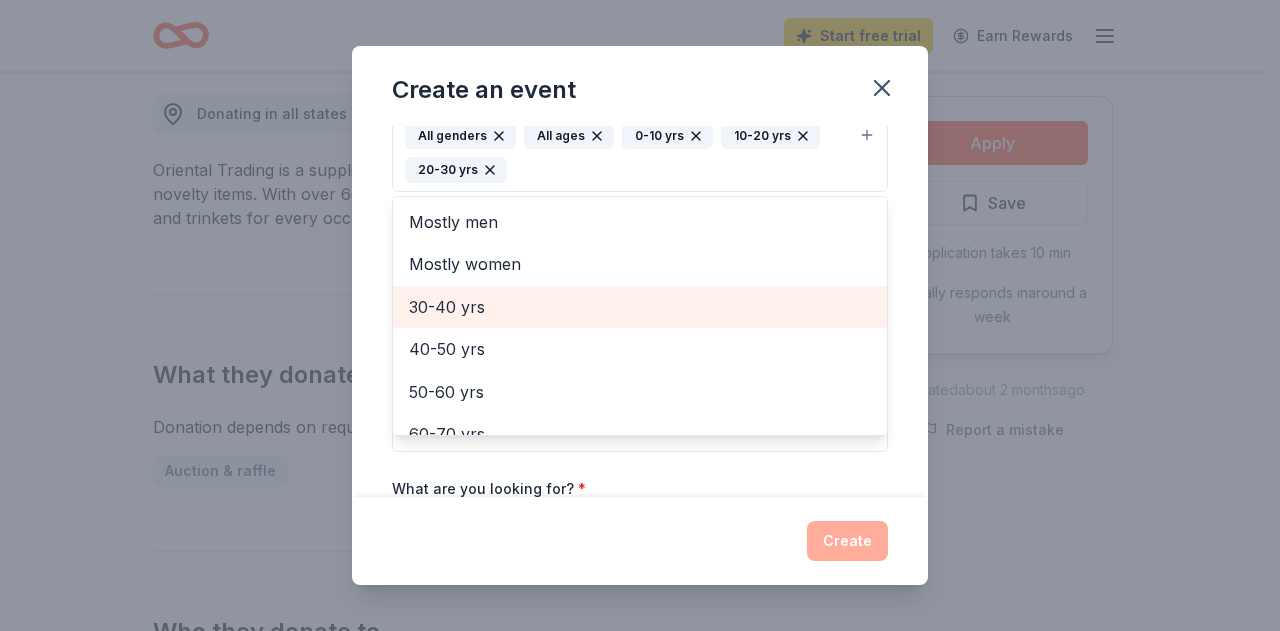 click on "30-40 yrs" at bounding box center (640, 307) 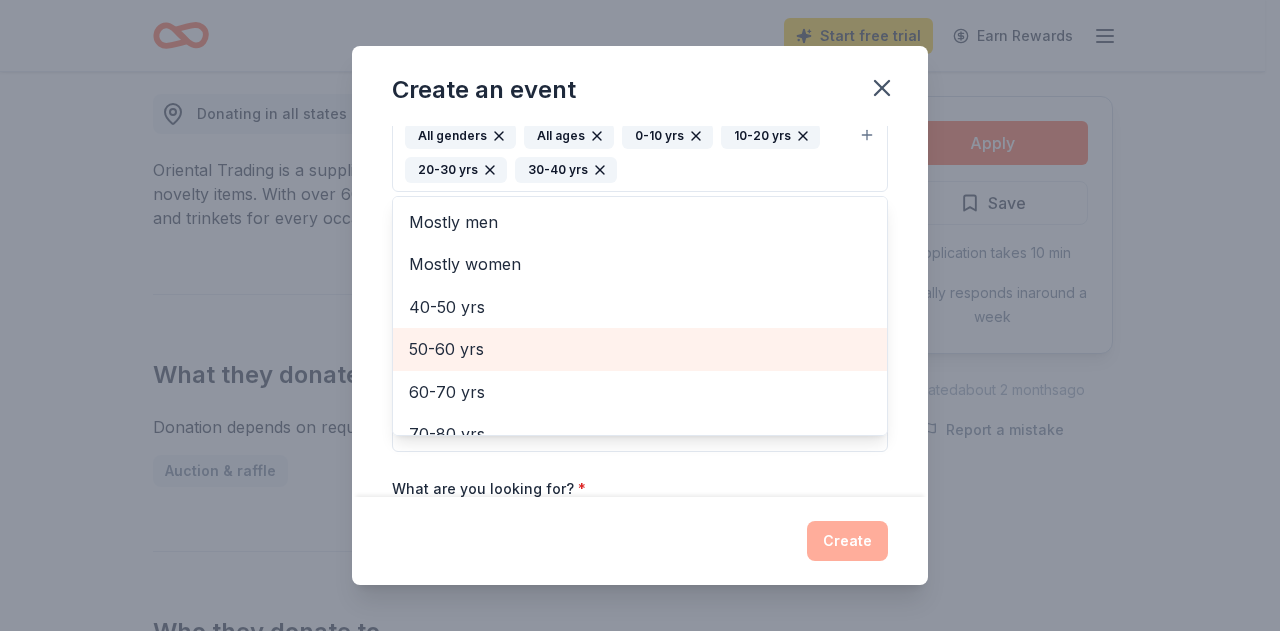 click on "50-60 yrs" at bounding box center [640, 349] 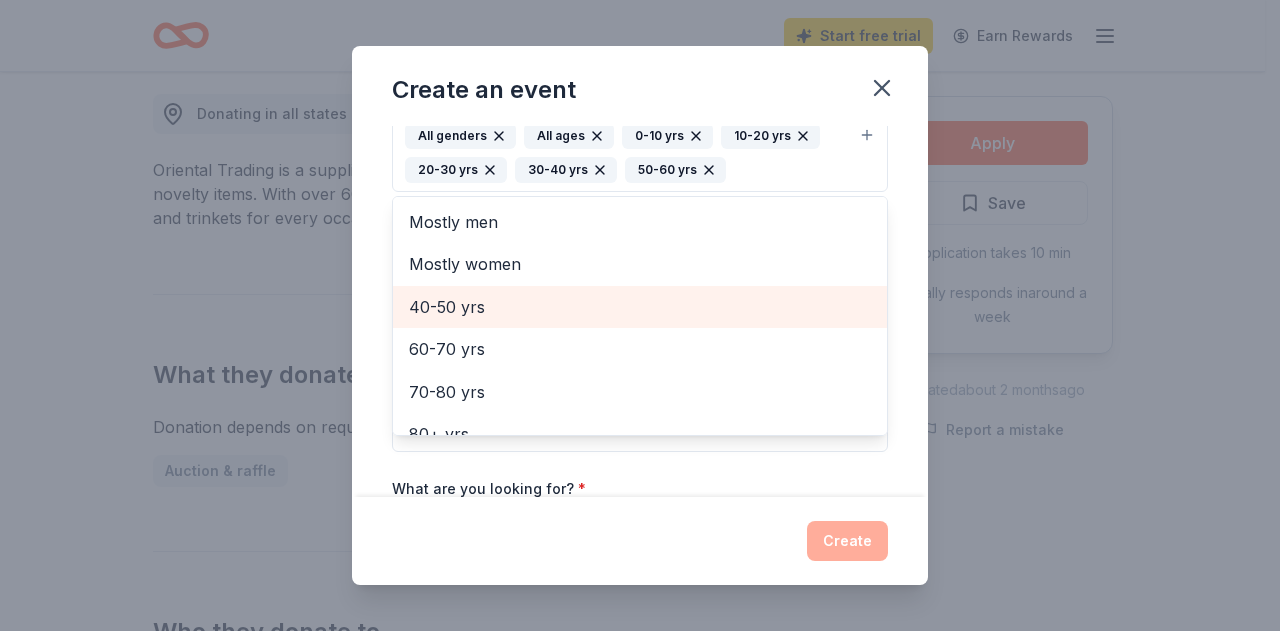 click on "40-50 yrs" at bounding box center [640, 307] 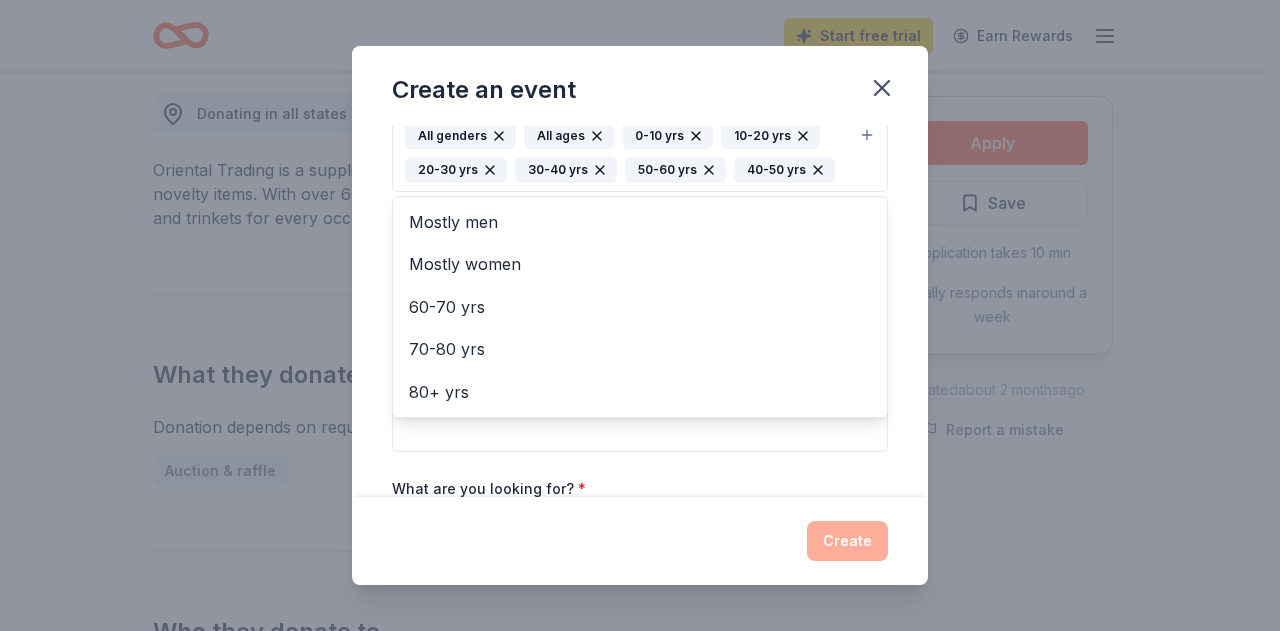click on "Event name * Fall Fundraiser 15 /100 Event website https://www.puclca.org/ Attendance * 450 Date * [DATE] ZIP code * [ZIP] Event type * Fundraiser Demographic All genders All ages 0-10 yrs 10-20 yrs 20-30 yrs 30-40 yrs 50-60 yrs 40-50 yrs Mostly men Mostly women 60-70 yrs 70-80 yrs 80+ yrs We use this information to help brands find events with their target demographic to sponsor their products. Mailing address Apt/unit Description What are you looking for? * Auction & raffle Meals Snacks Desserts Alcohol Beverages Send me reminders Email me reminders of donor application deadlines Recurring event" at bounding box center [640, 214] 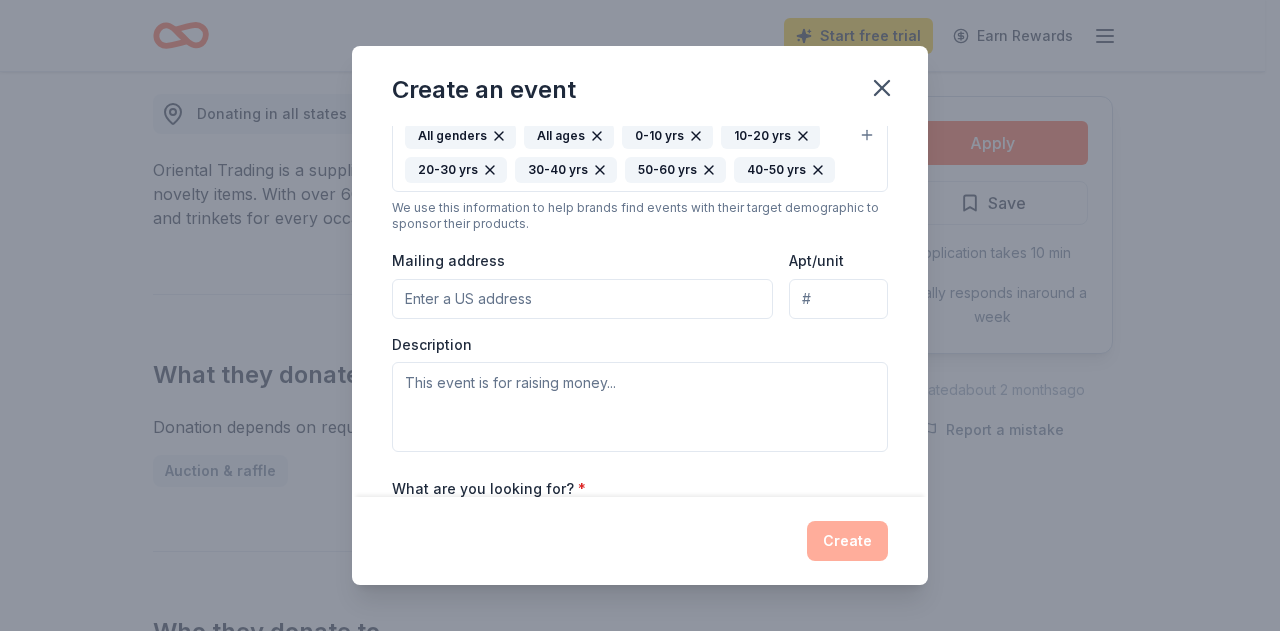 scroll, scrollTop: 378, scrollLeft: 0, axis: vertical 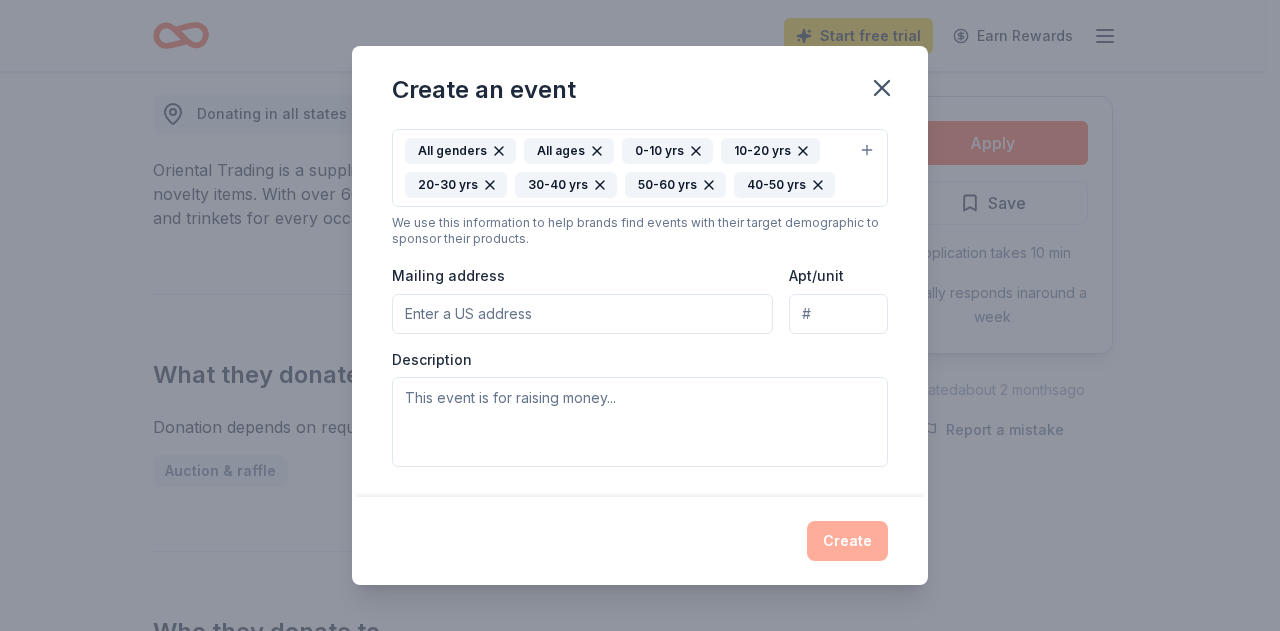 click on "Mailing address" at bounding box center [582, 314] 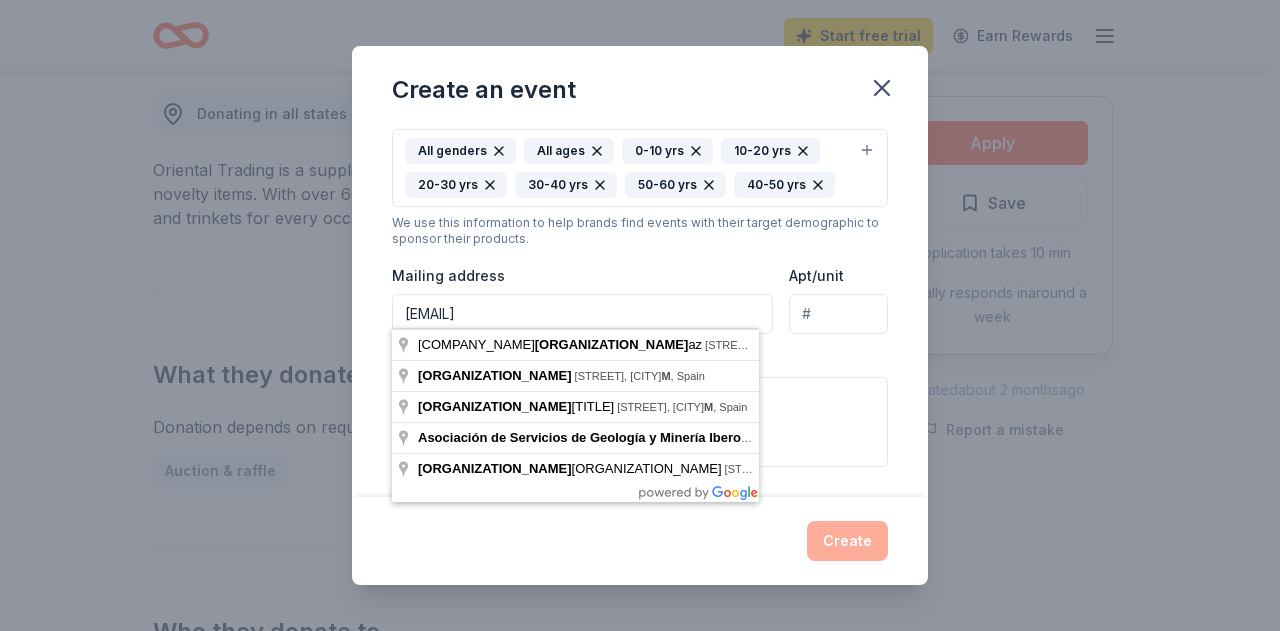 click on "Description" at bounding box center [640, 409] 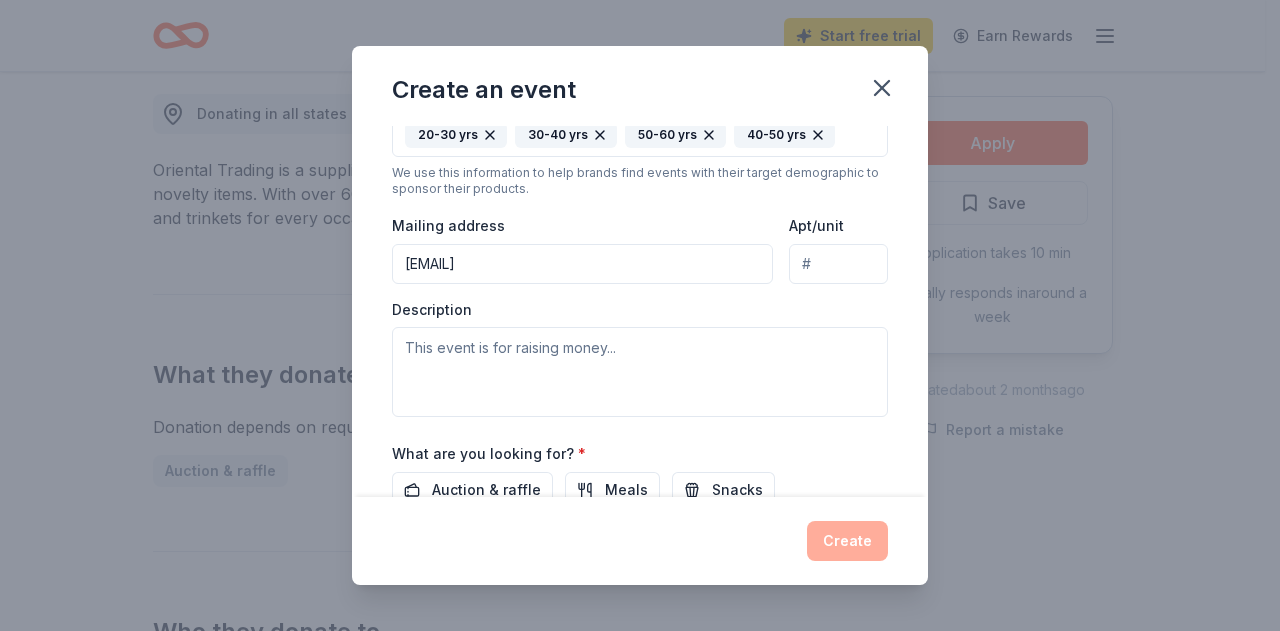 scroll, scrollTop: 426, scrollLeft: 0, axis: vertical 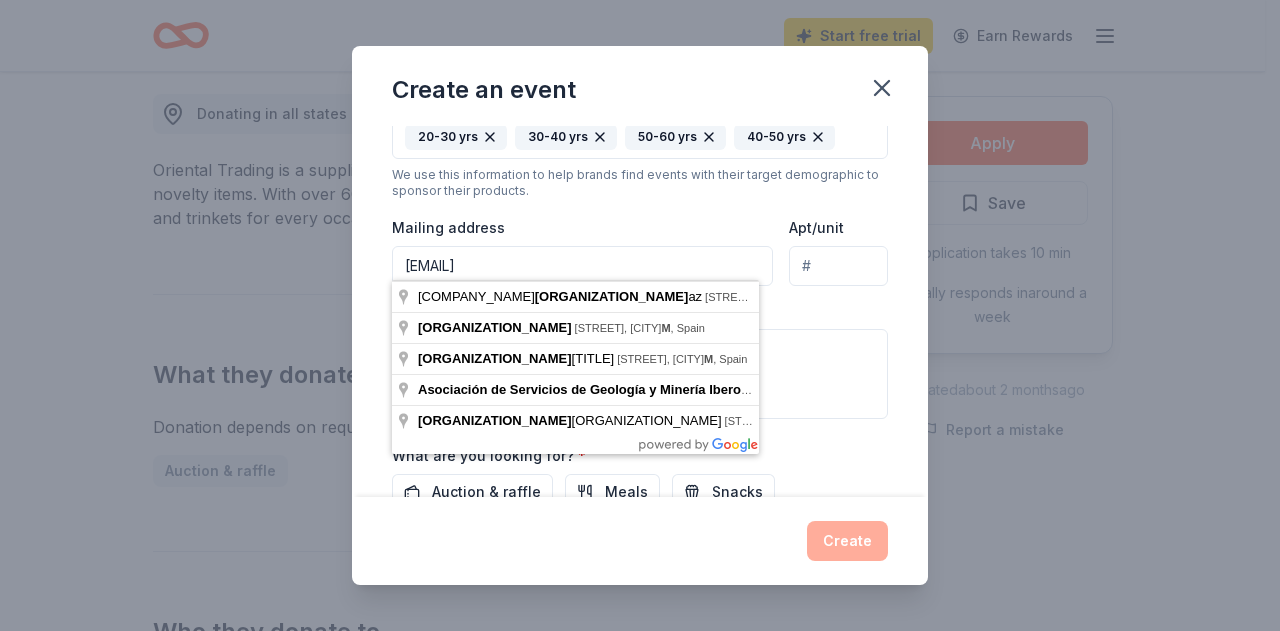 click on "[EMAIL]" at bounding box center (582, 266) 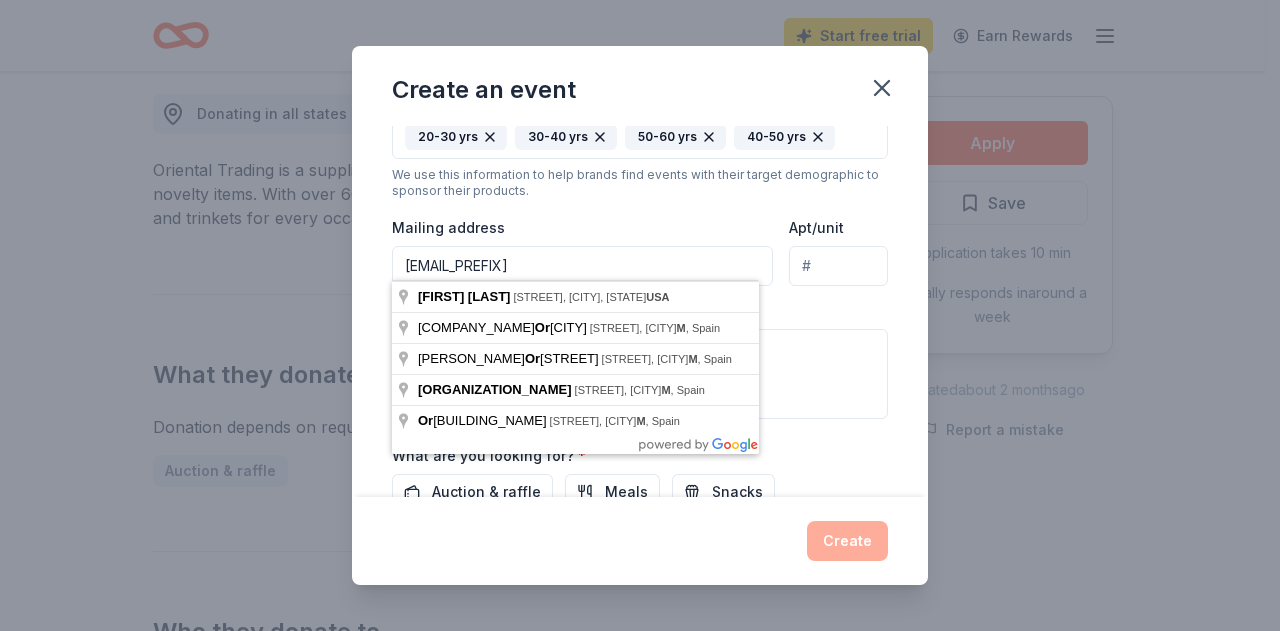 type on "m" 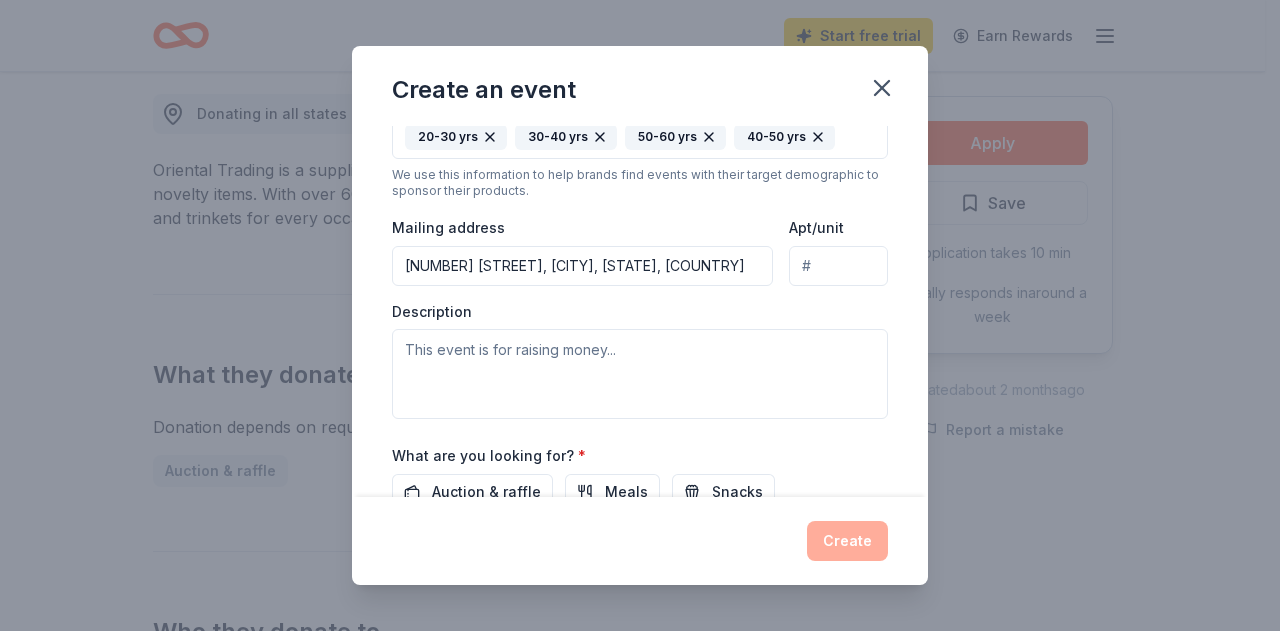 type on "[NUMBER] [STREET], [CITY], [STATE], [ZIP]" 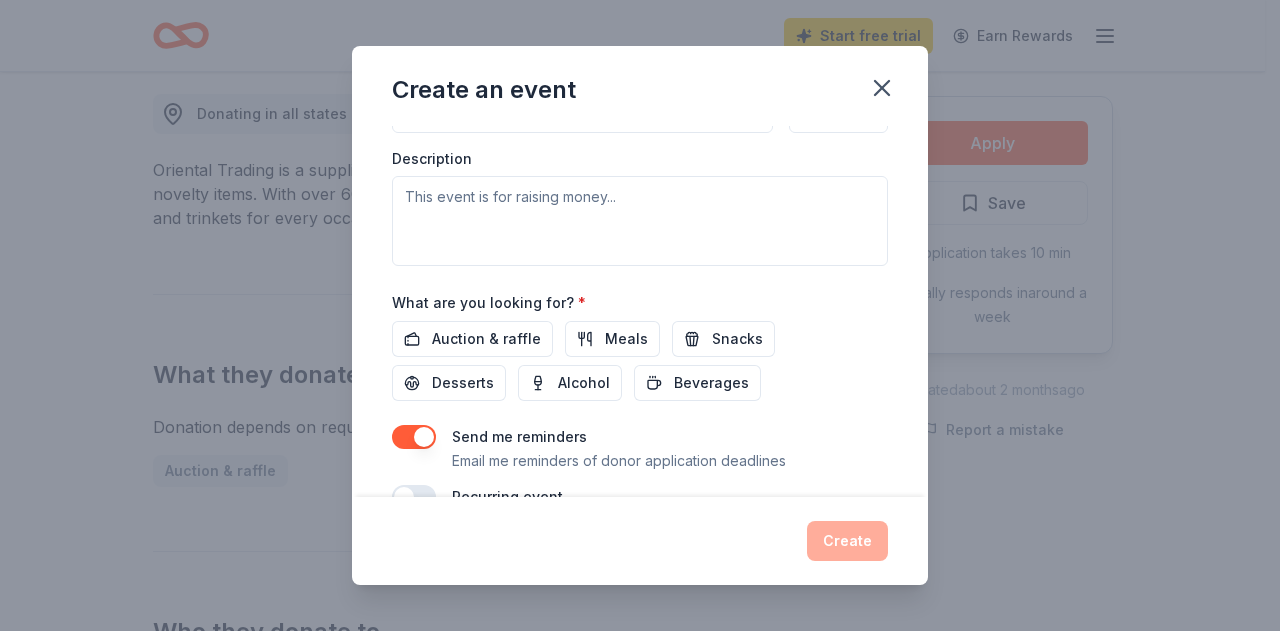 scroll, scrollTop: 580, scrollLeft: 0, axis: vertical 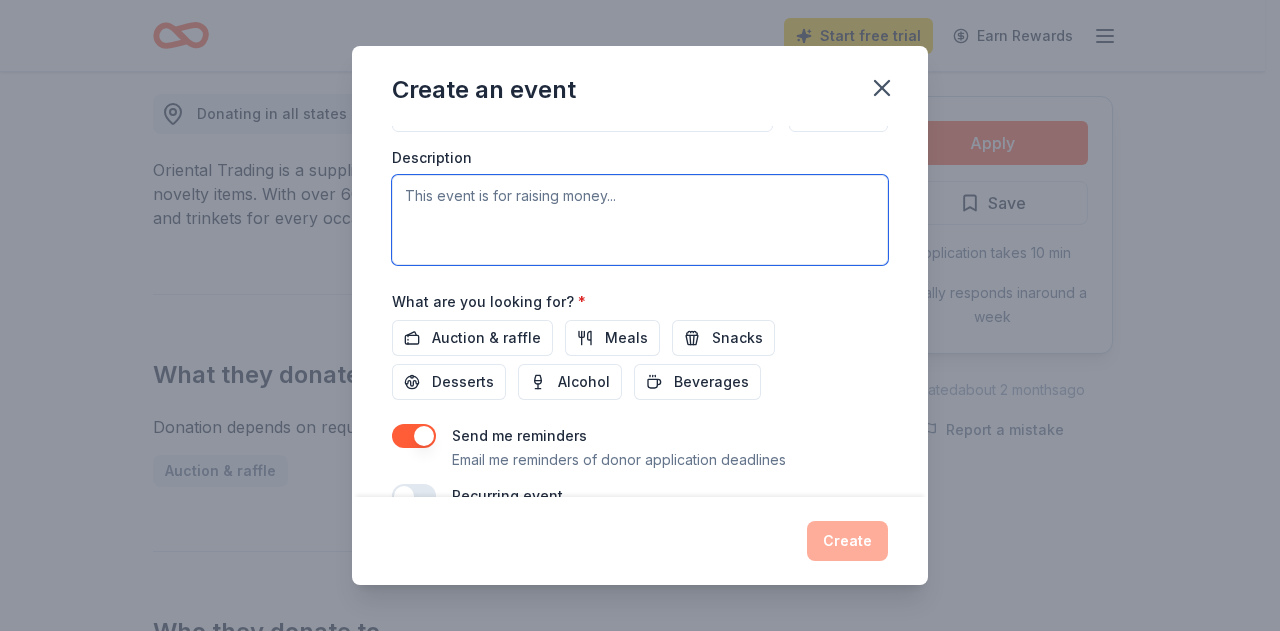 click at bounding box center [640, 220] 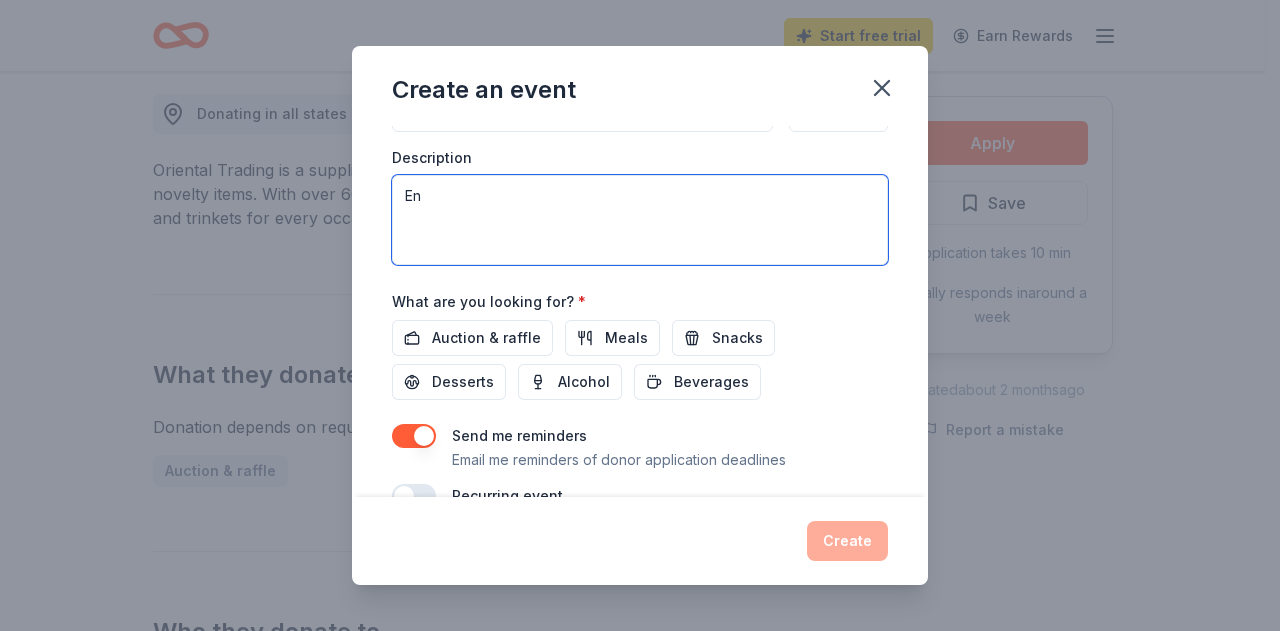 type on "E" 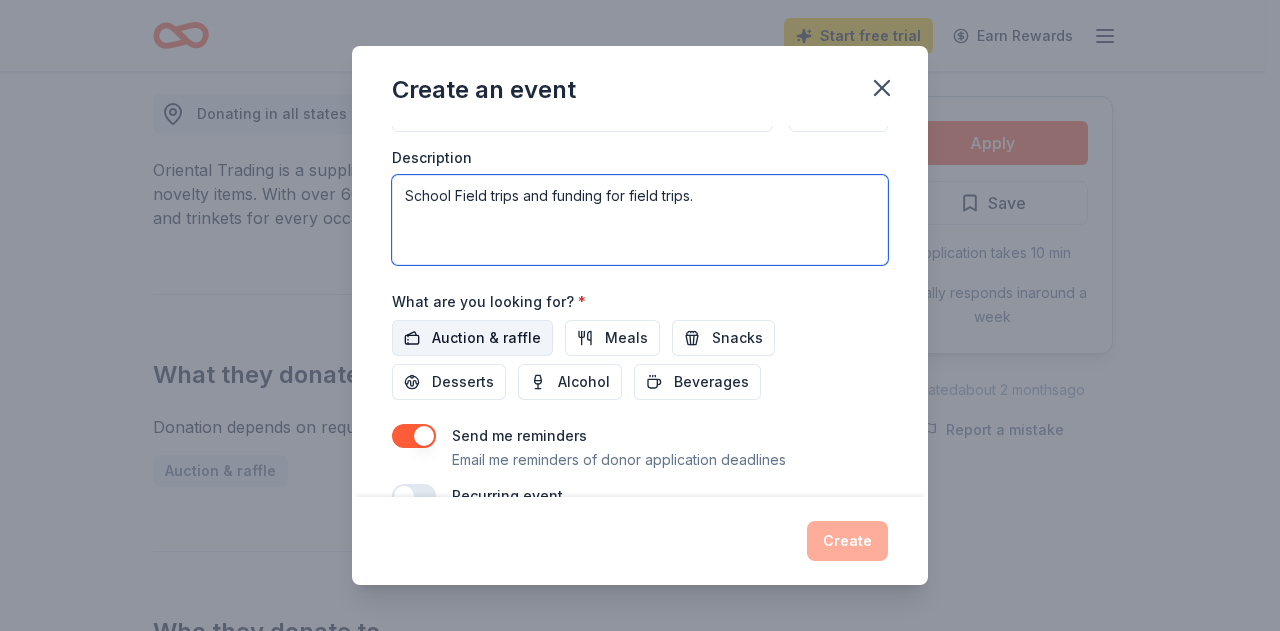 type on "School Field trips and funding for field trips." 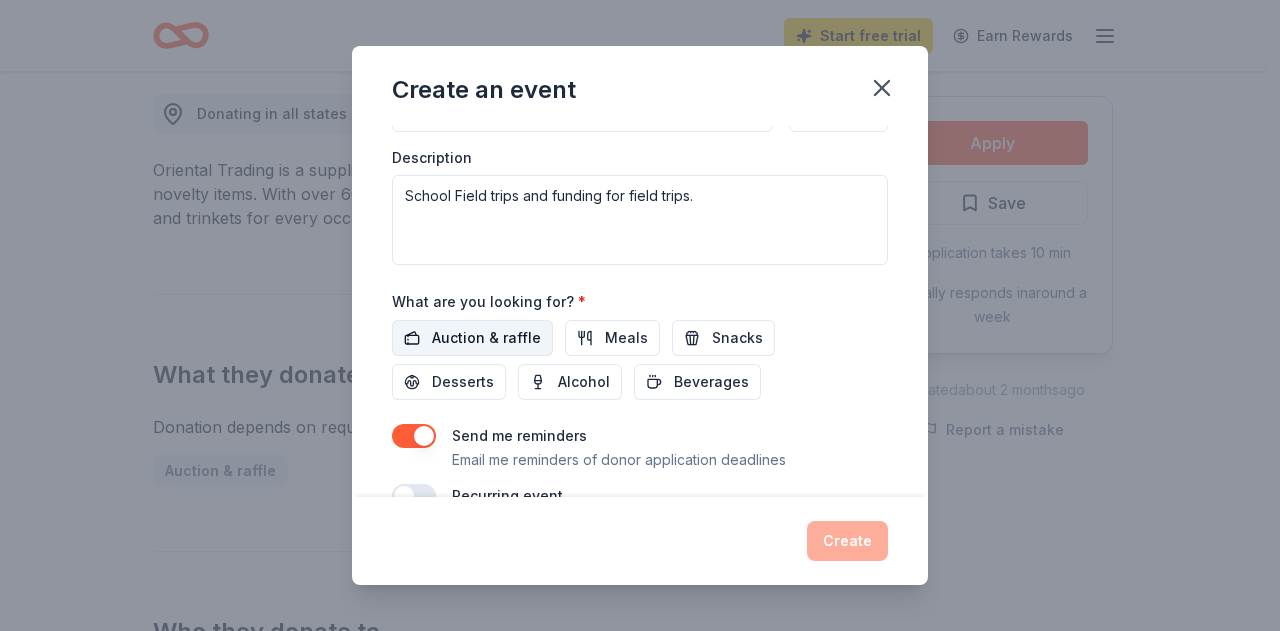 click on "Auction & raffle" at bounding box center (486, 338) 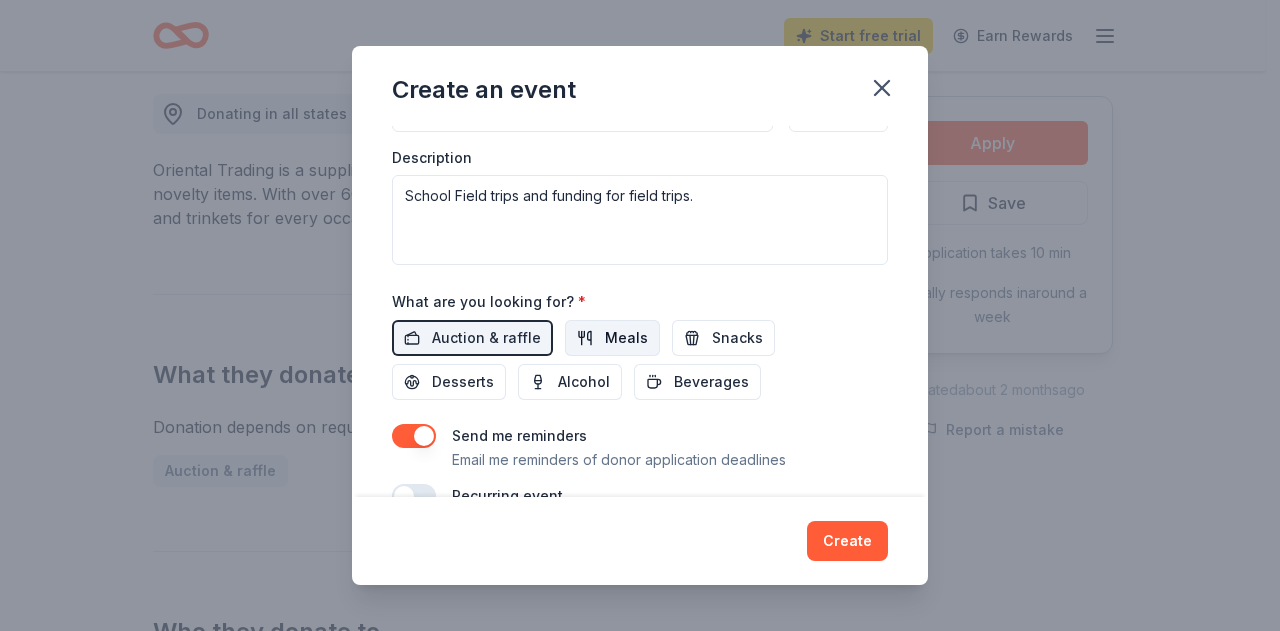 click on "Meals" at bounding box center (612, 338) 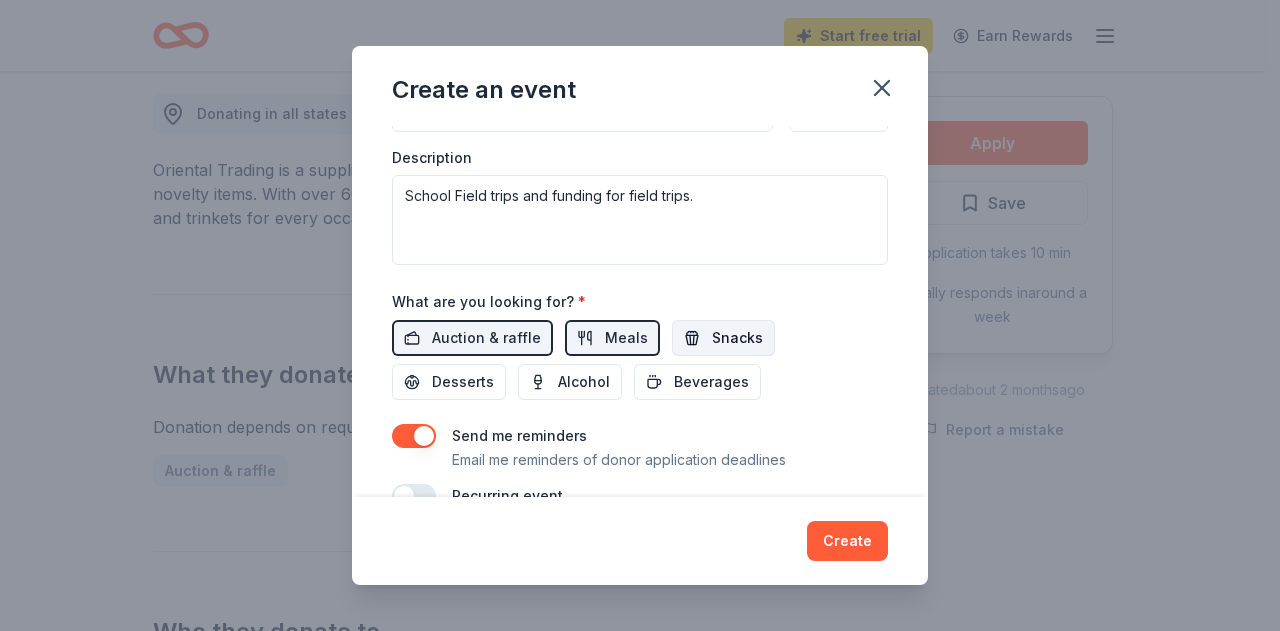 click on "Snacks" at bounding box center (737, 338) 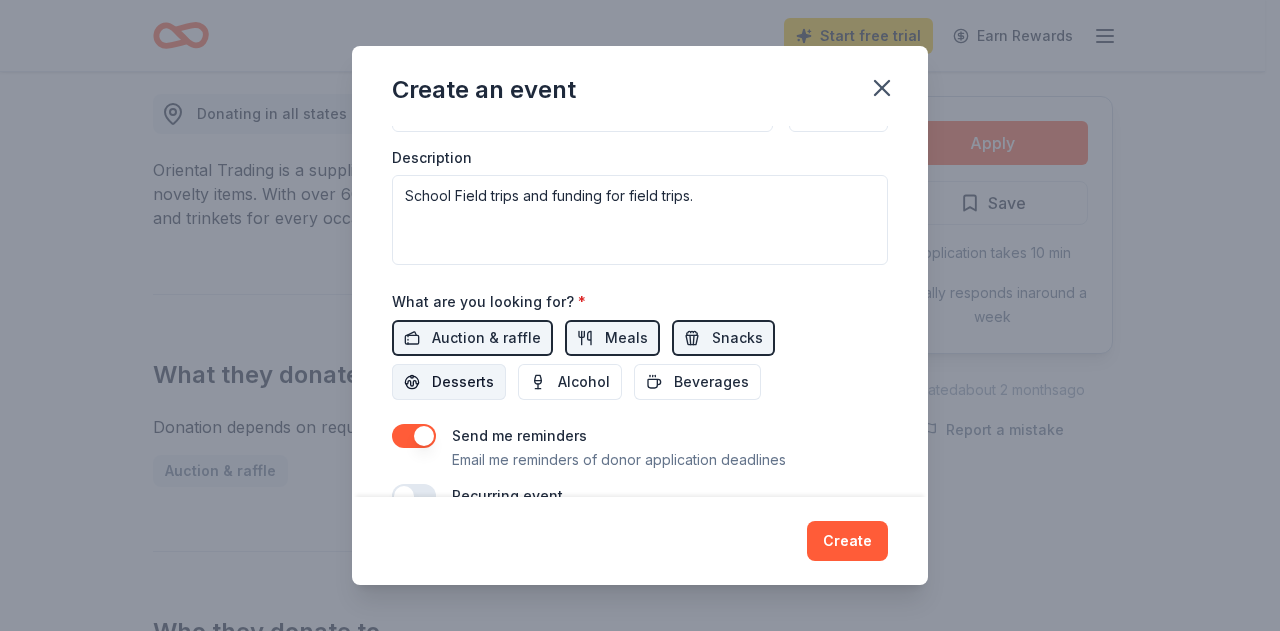 click on "Desserts" at bounding box center (463, 382) 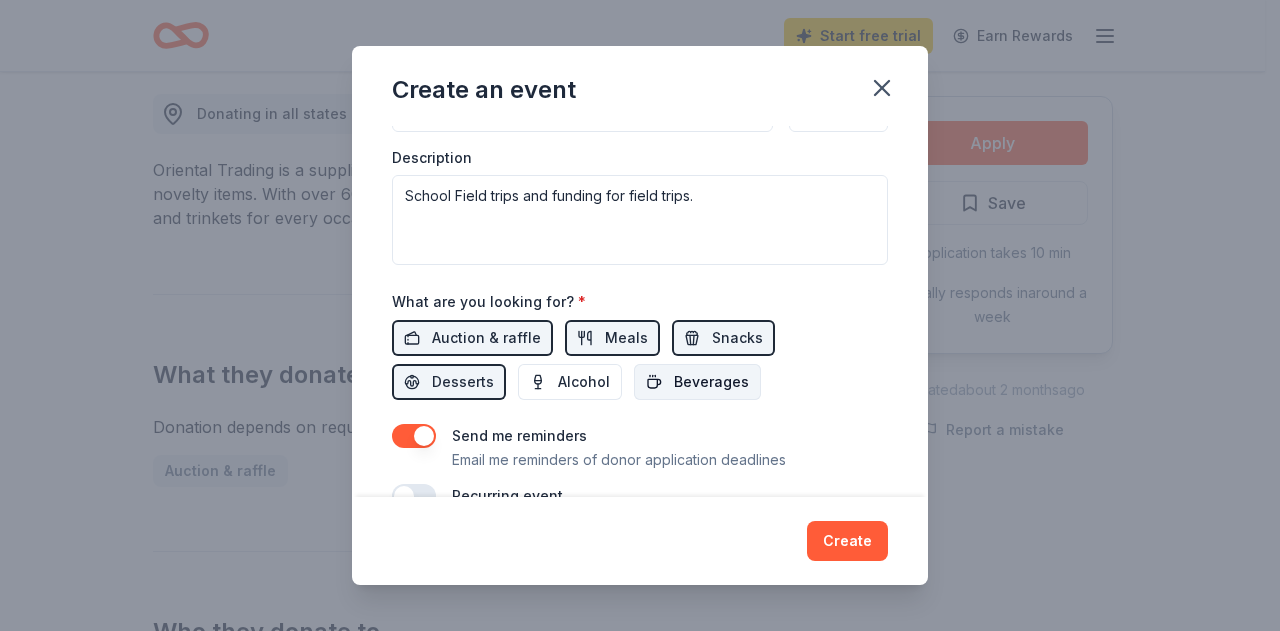 click on "Beverages" at bounding box center [697, 382] 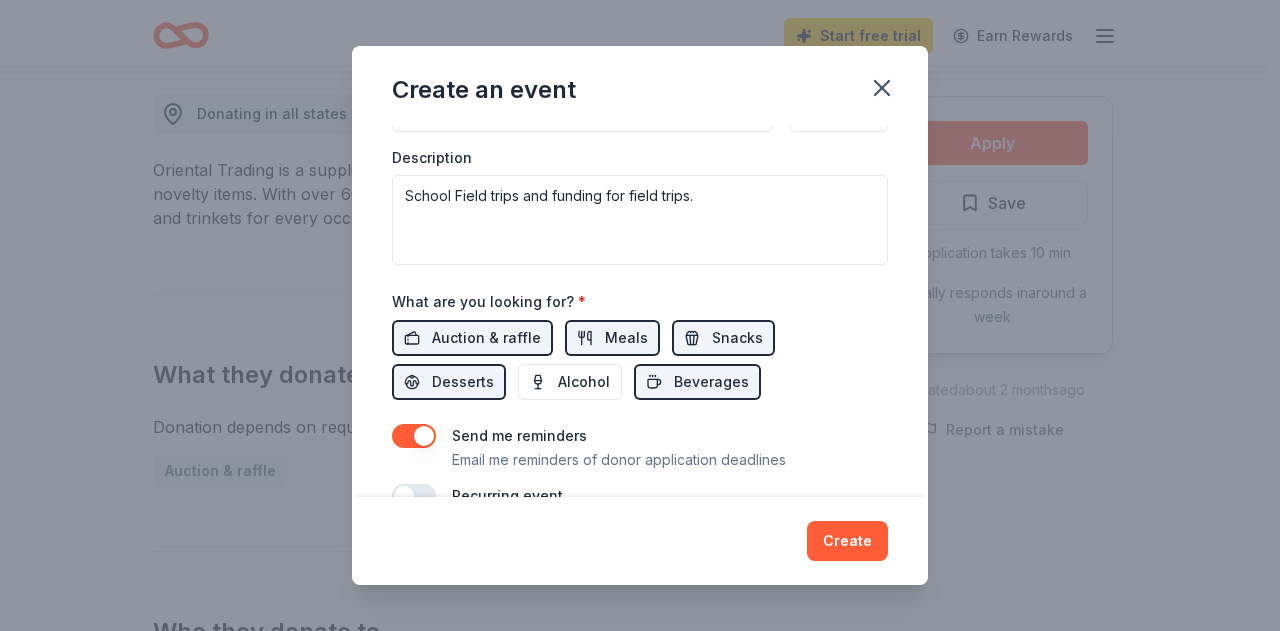 scroll, scrollTop: 616, scrollLeft: 0, axis: vertical 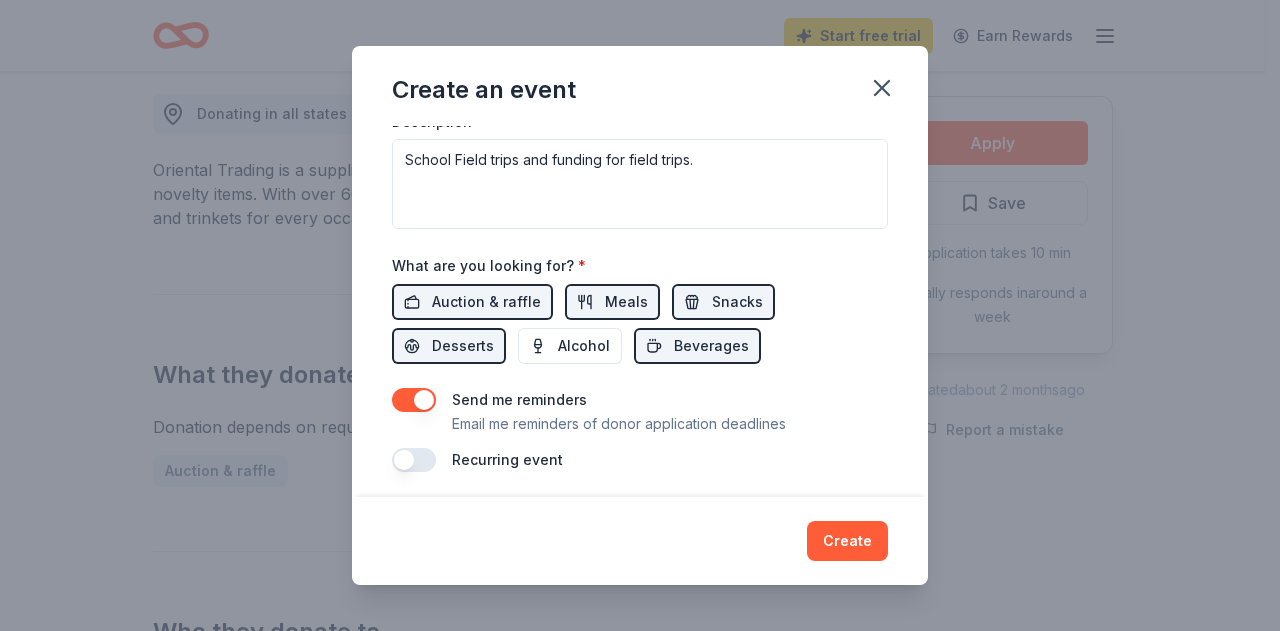 click at bounding box center [414, 460] 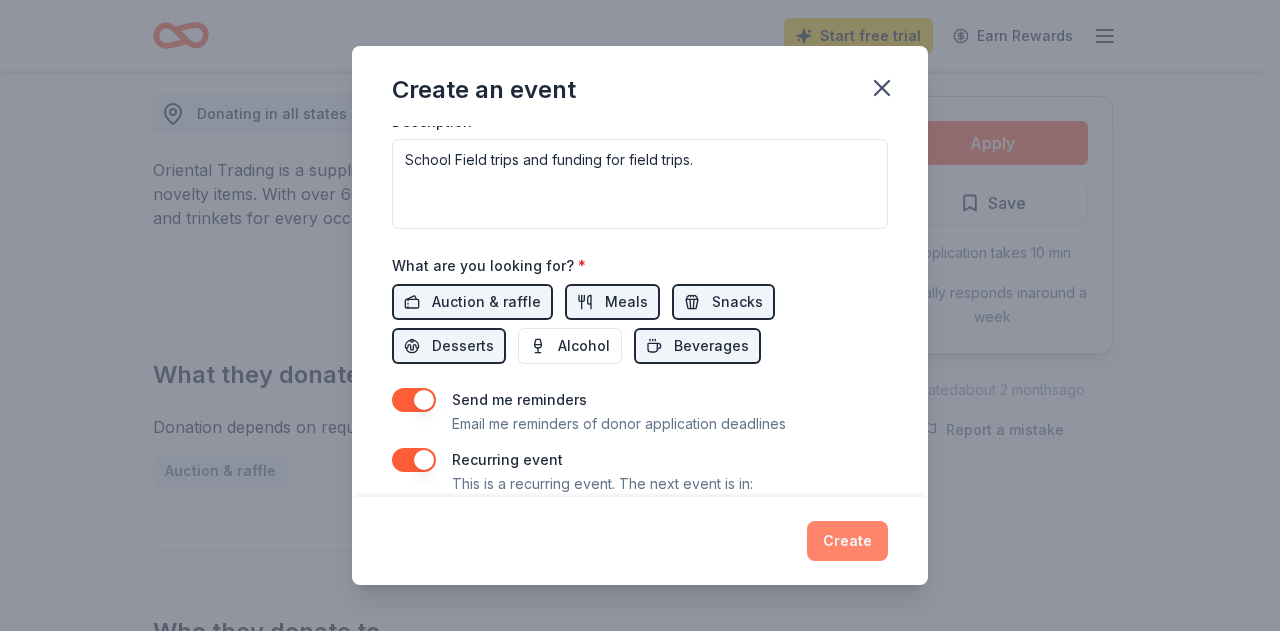 click on "Create" at bounding box center (847, 541) 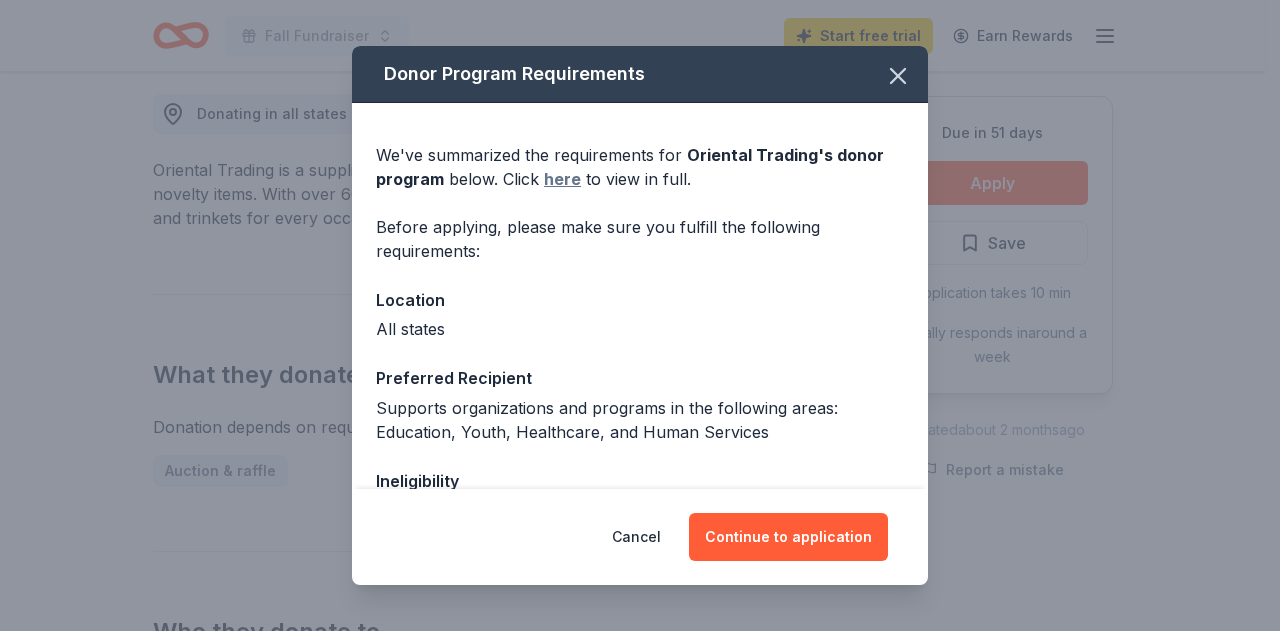 click on "here" at bounding box center (562, 179) 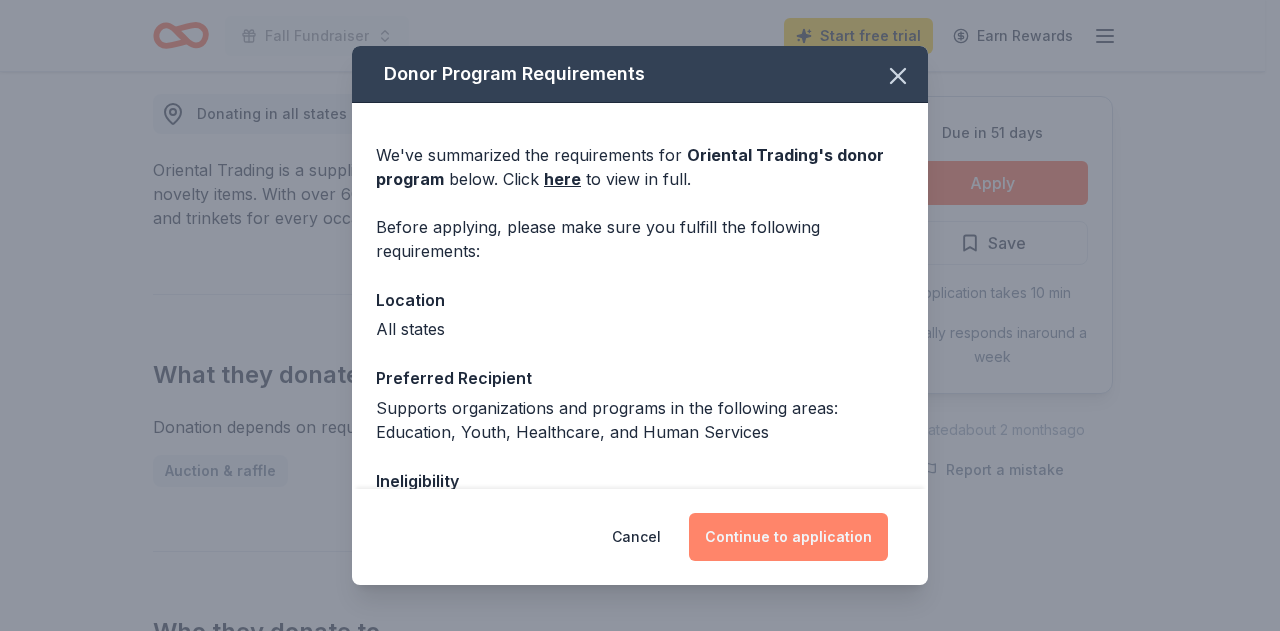 click on "Continue to application" at bounding box center [788, 537] 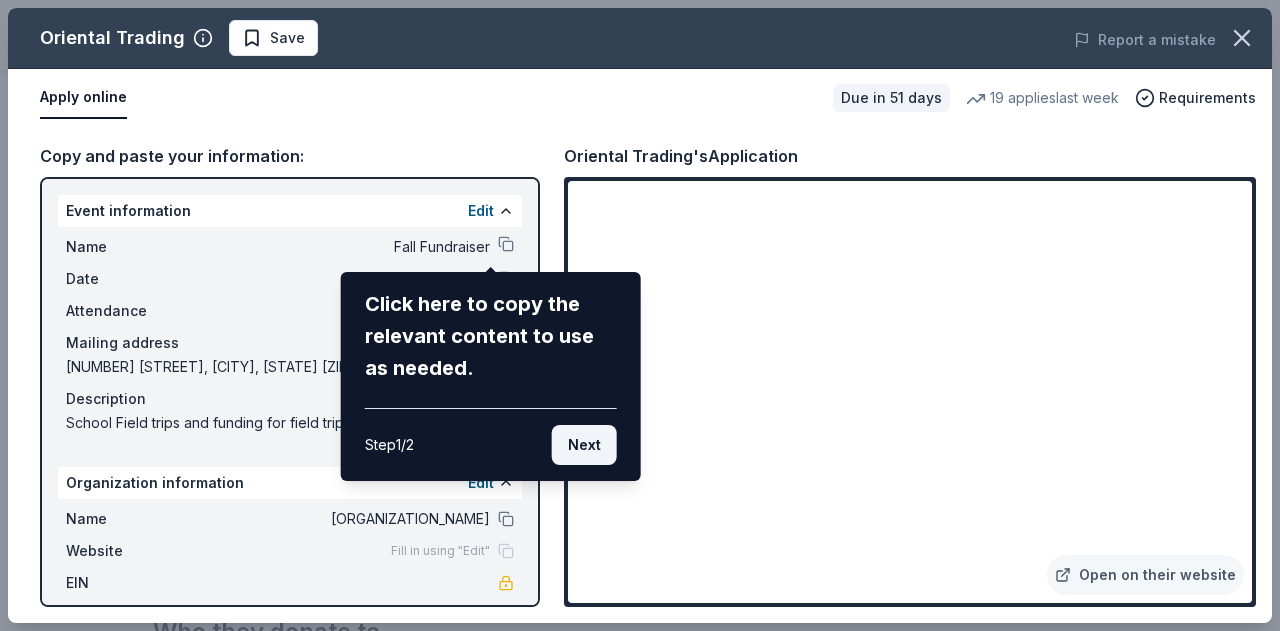 click on "Next" at bounding box center (584, 445) 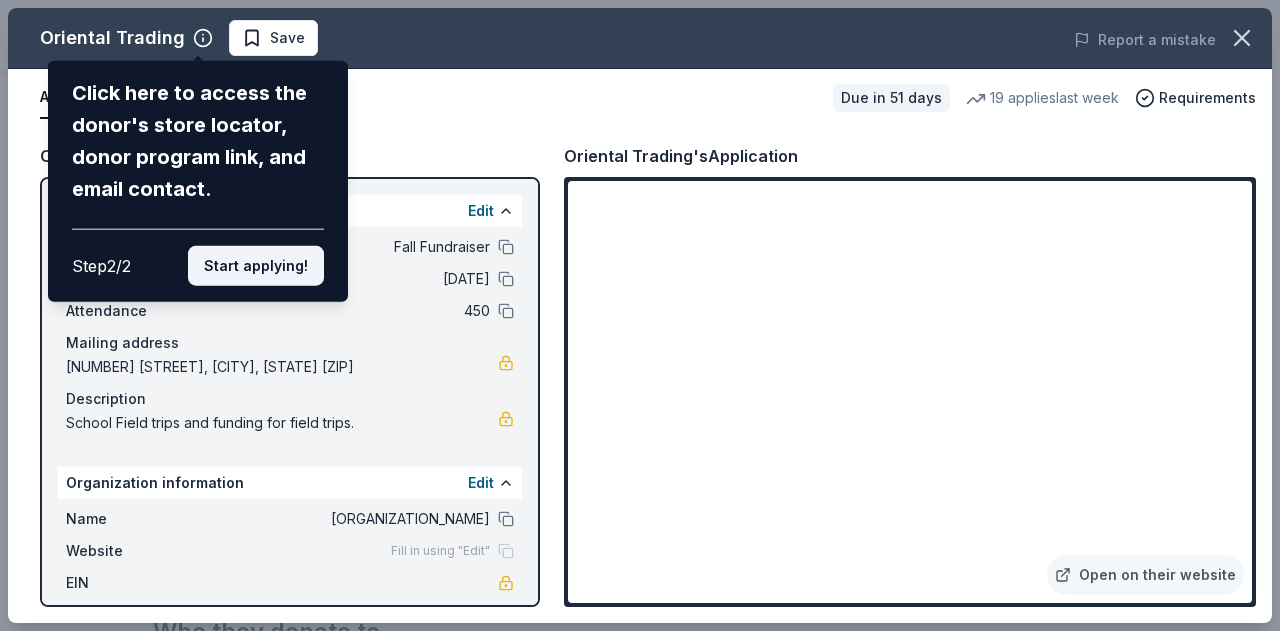 click on "Start applying!" at bounding box center (256, 266) 